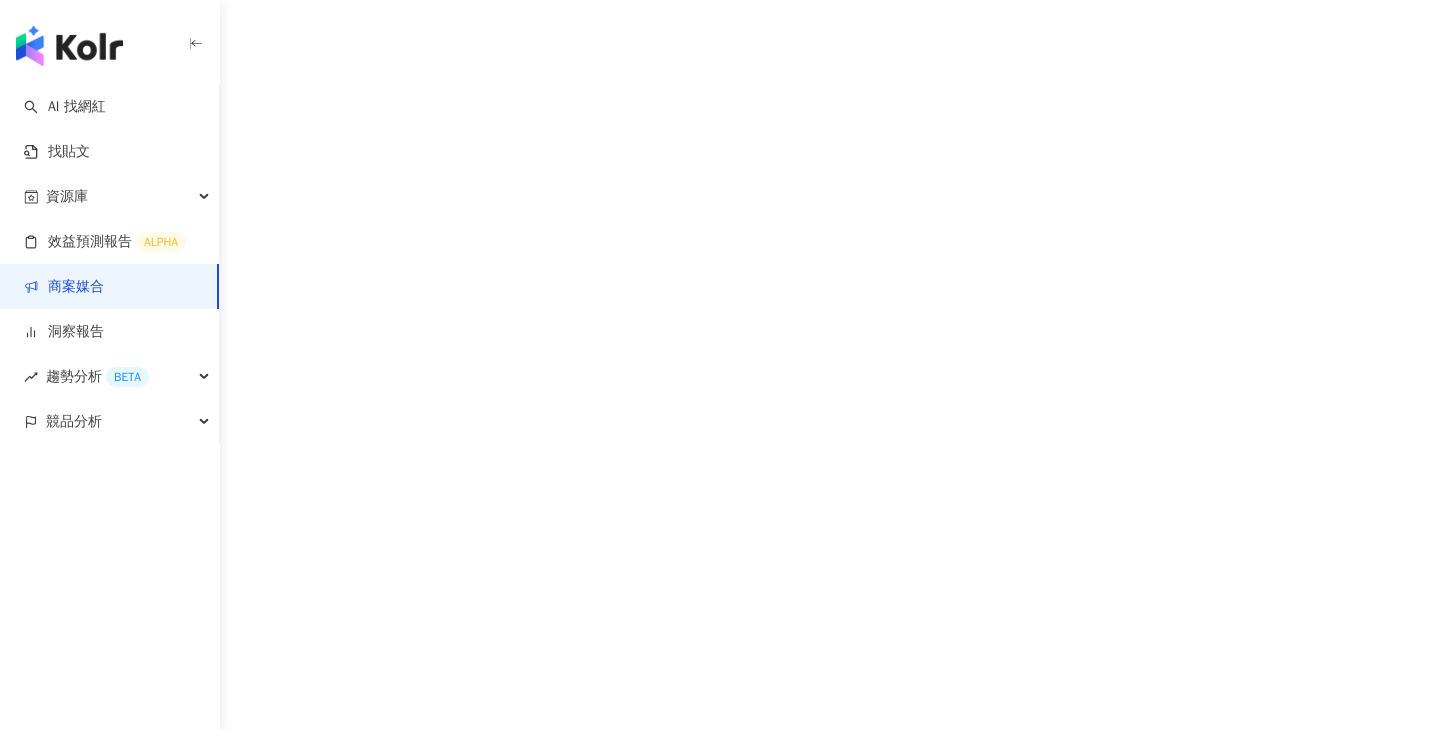 scroll, scrollTop: 0, scrollLeft: 0, axis: both 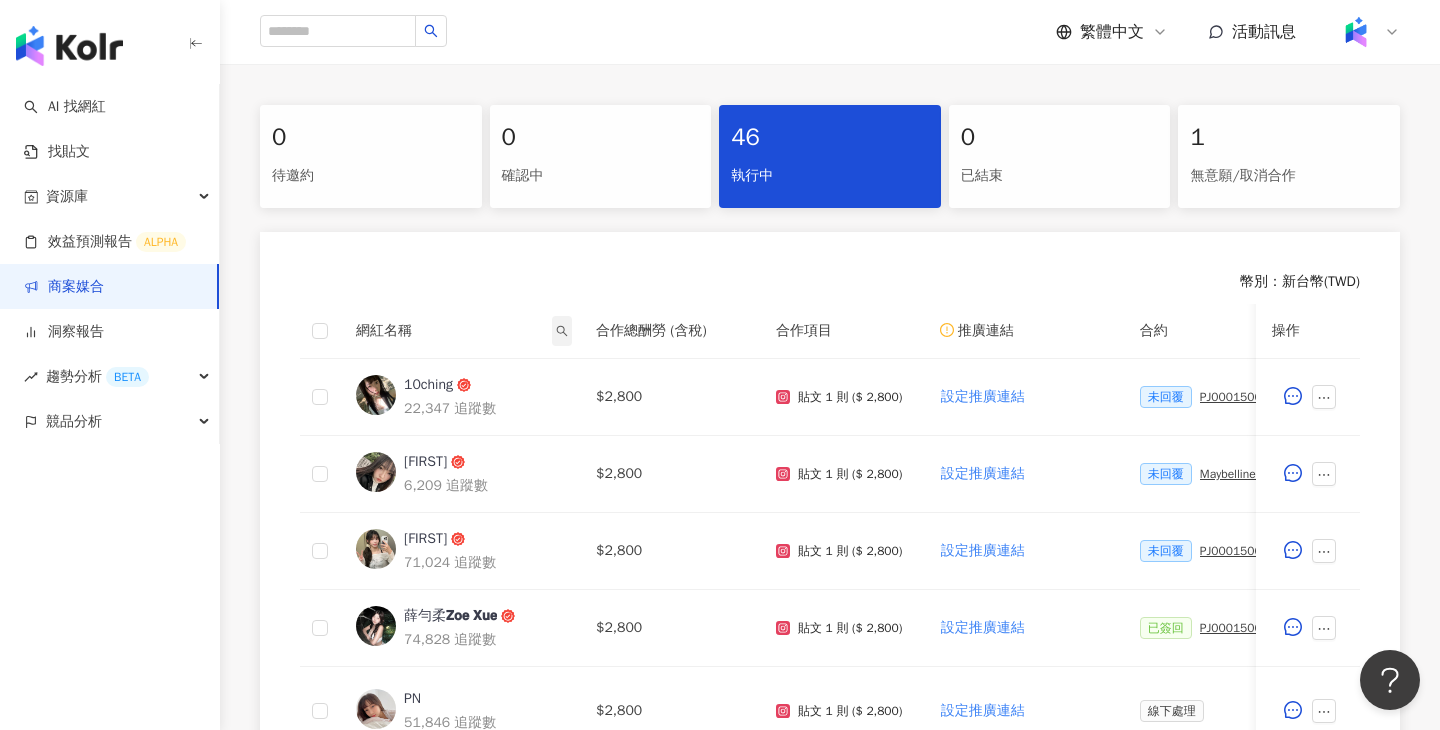 click at bounding box center [562, 331] 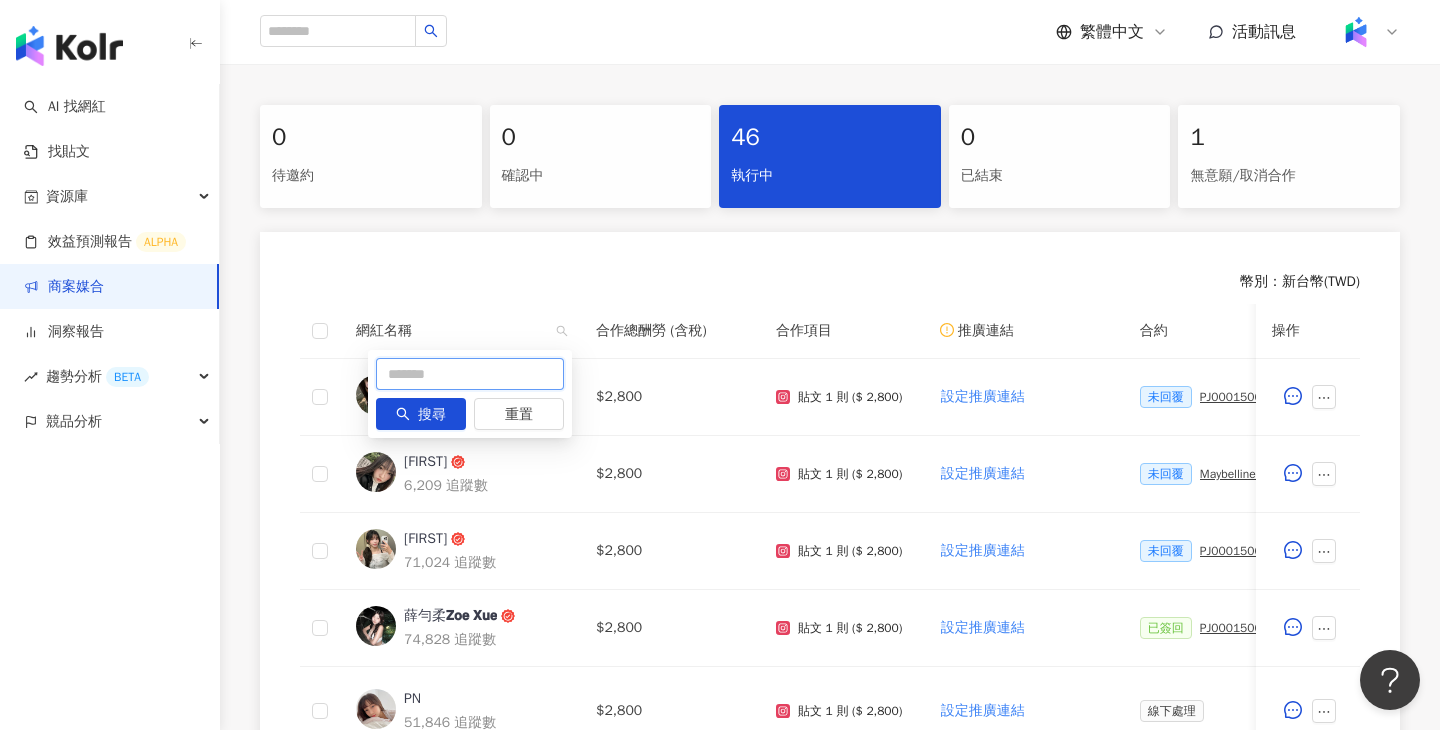 click at bounding box center (470, 374) 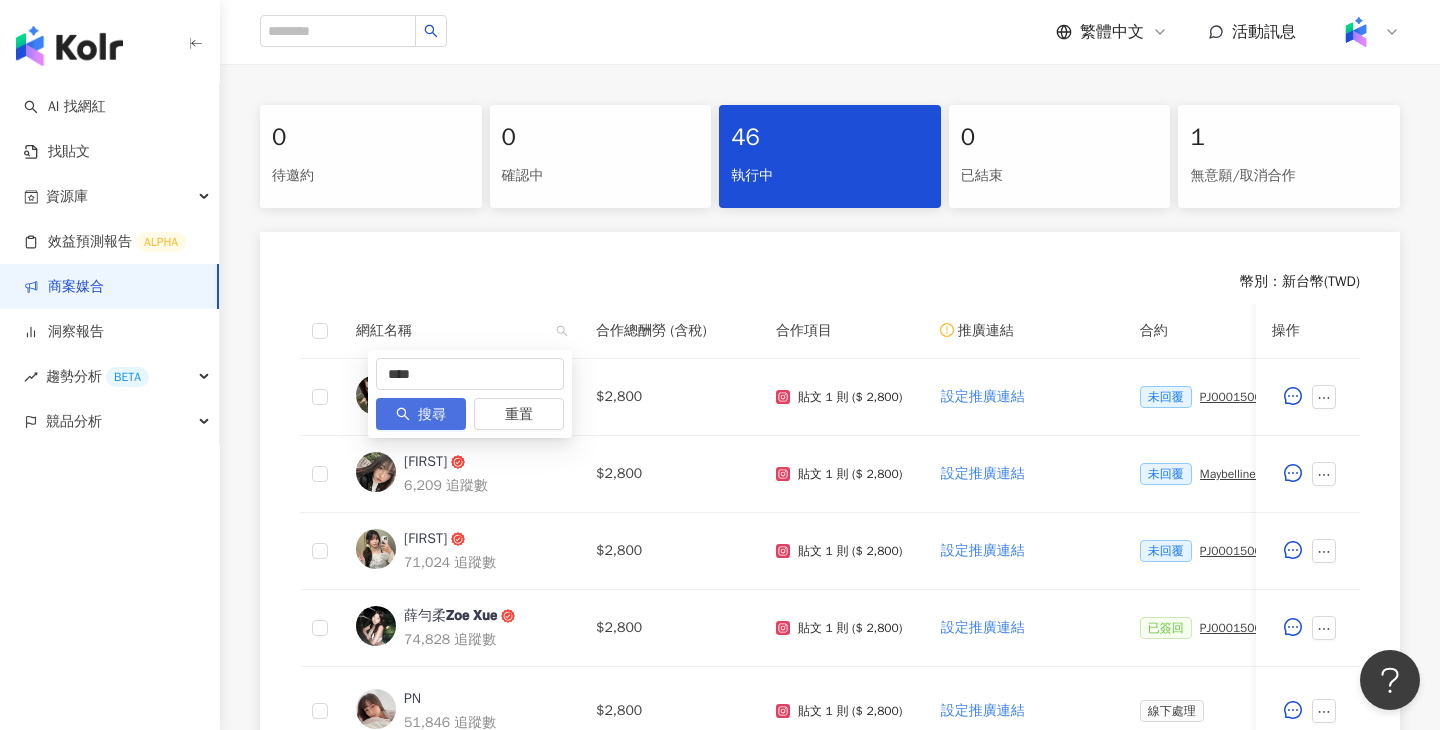 click on "搜尋" at bounding box center [432, 415] 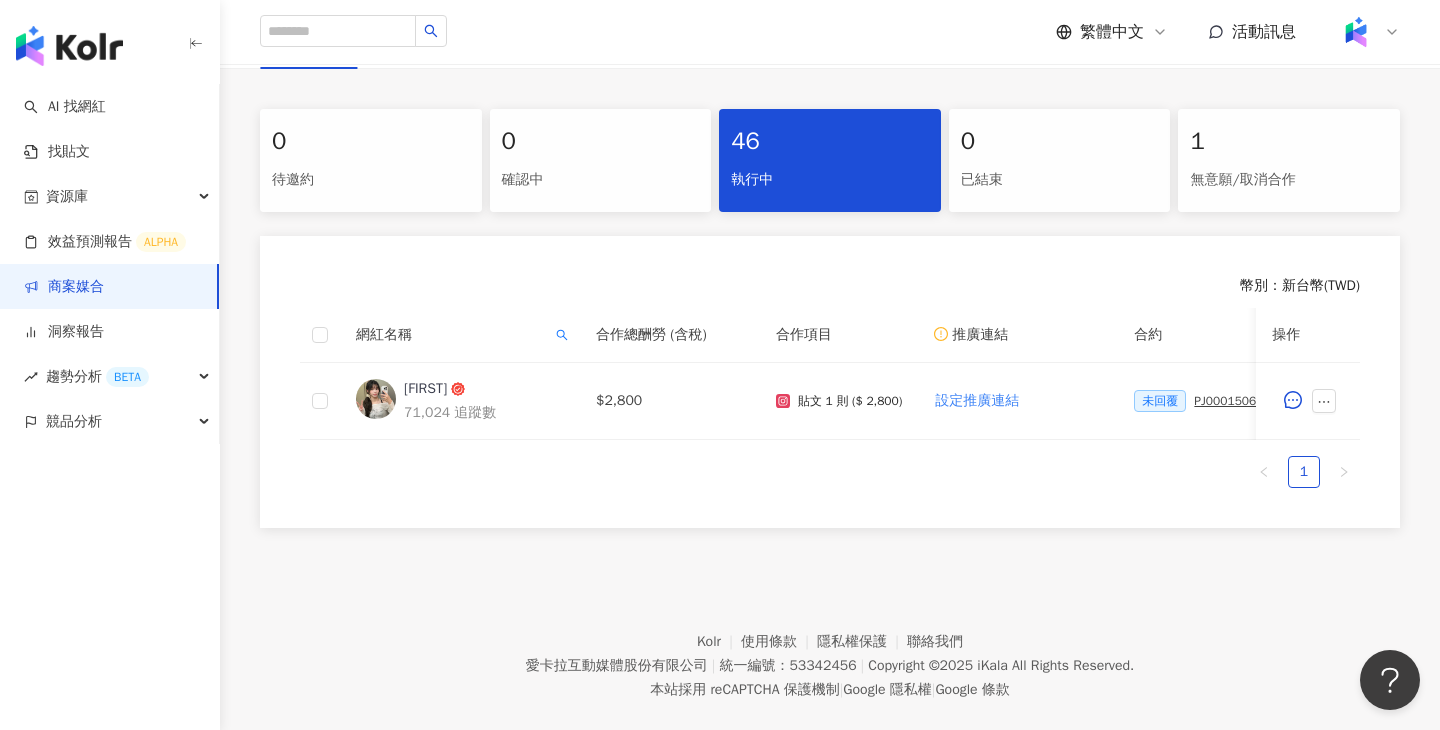 scroll, scrollTop: 383, scrollLeft: 0, axis: vertical 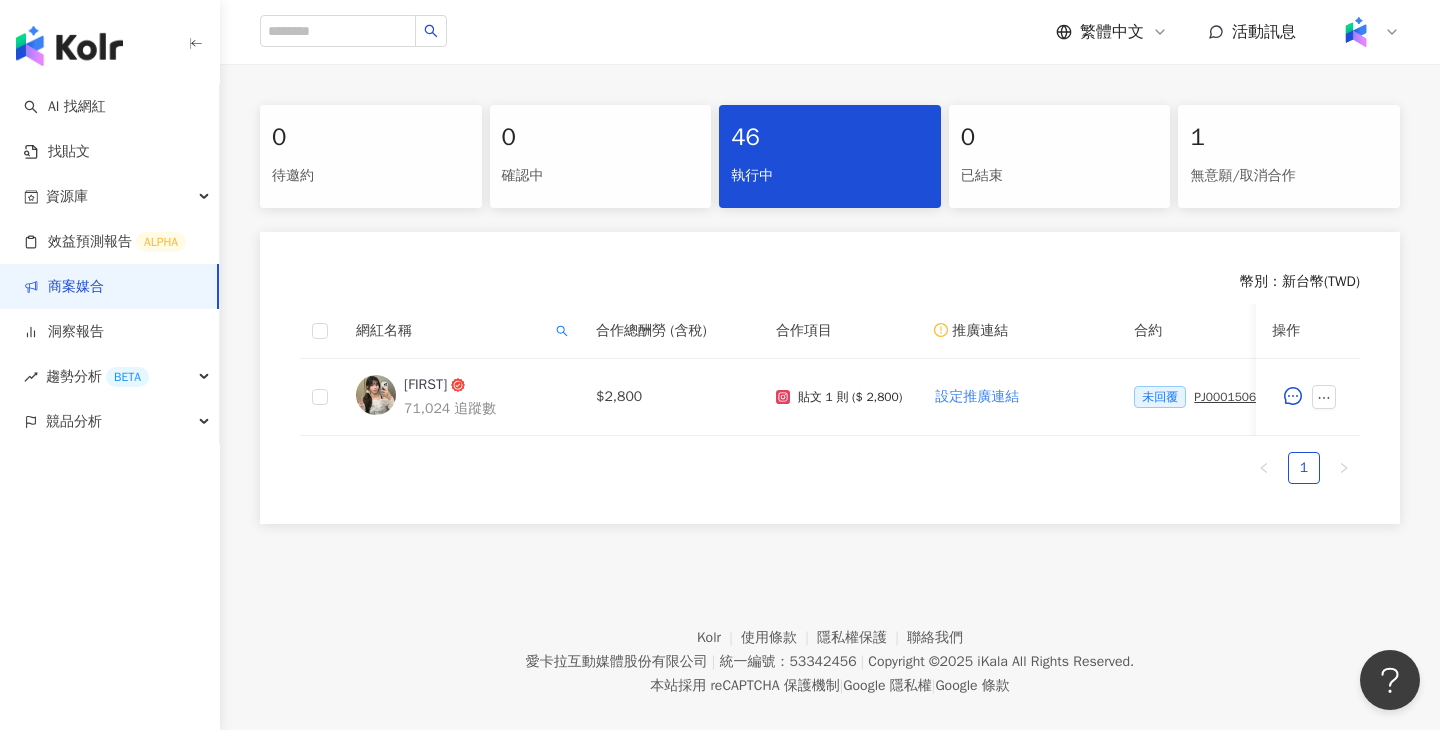 click on "1" at bounding box center [830, 468] 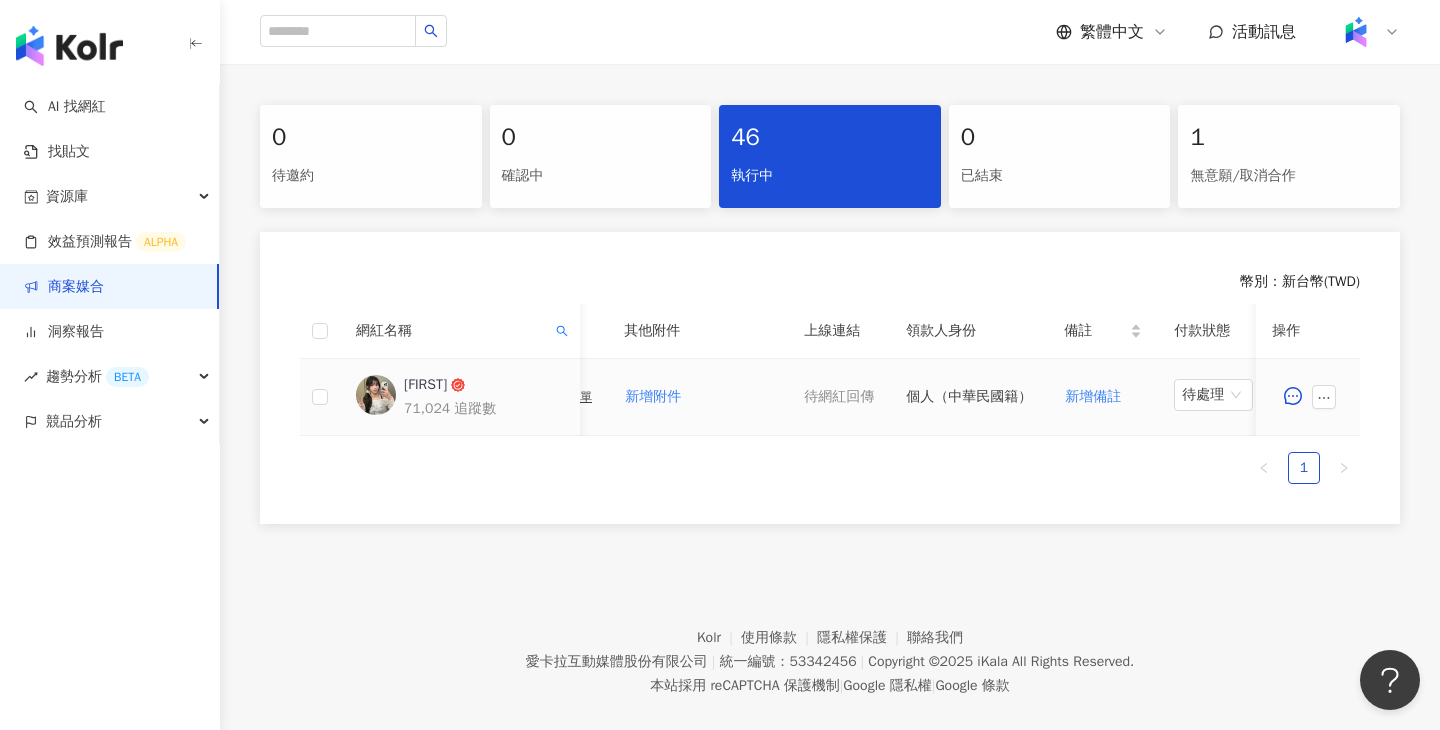 scroll, scrollTop: 0, scrollLeft: 687, axis: horizontal 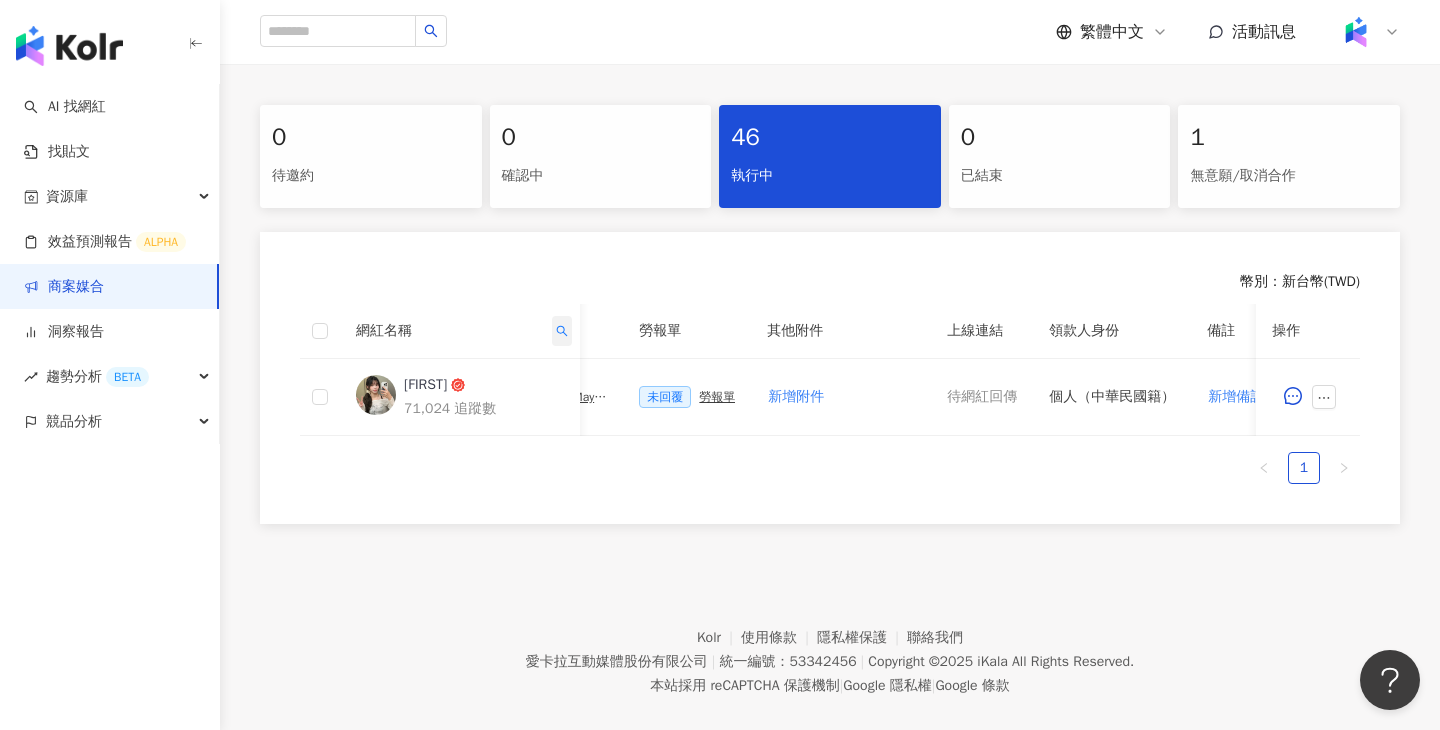 click 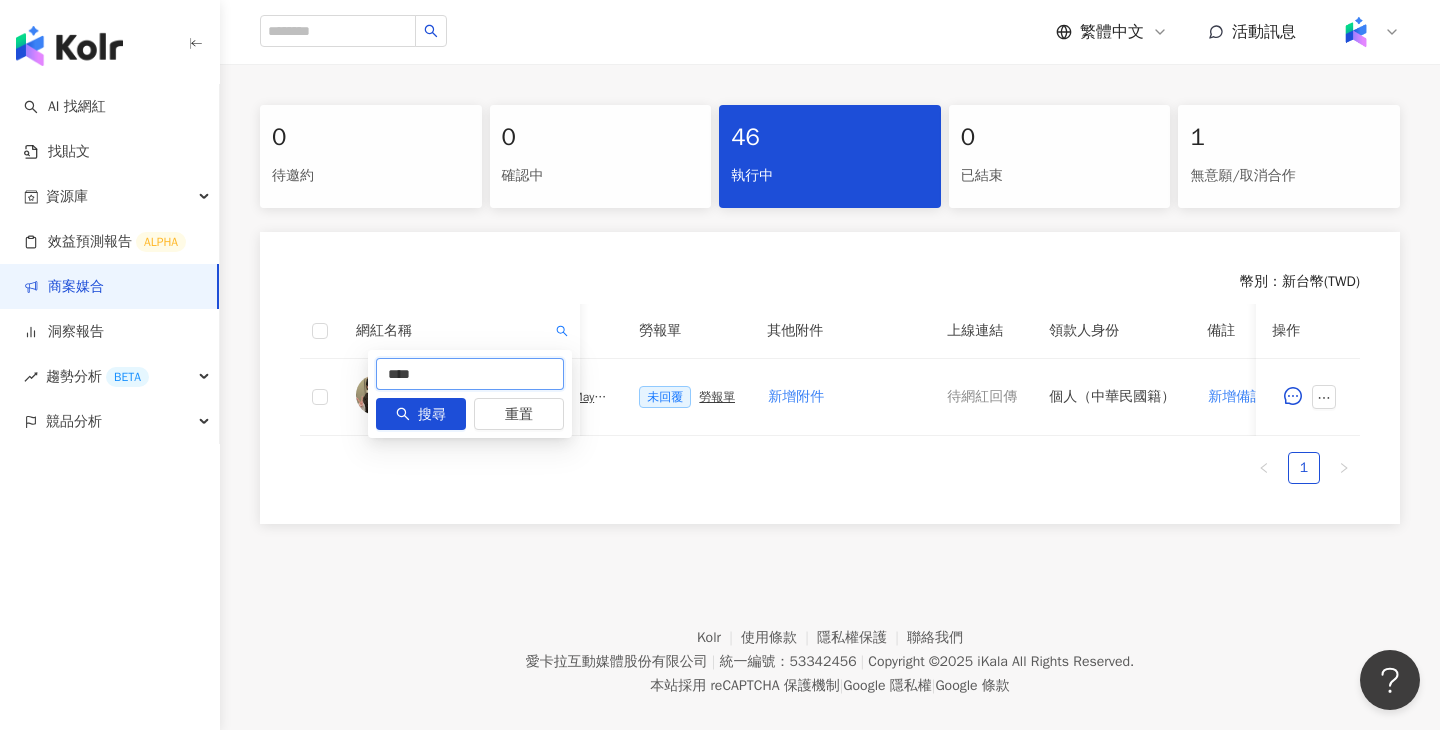 click on "****" at bounding box center (470, 374) 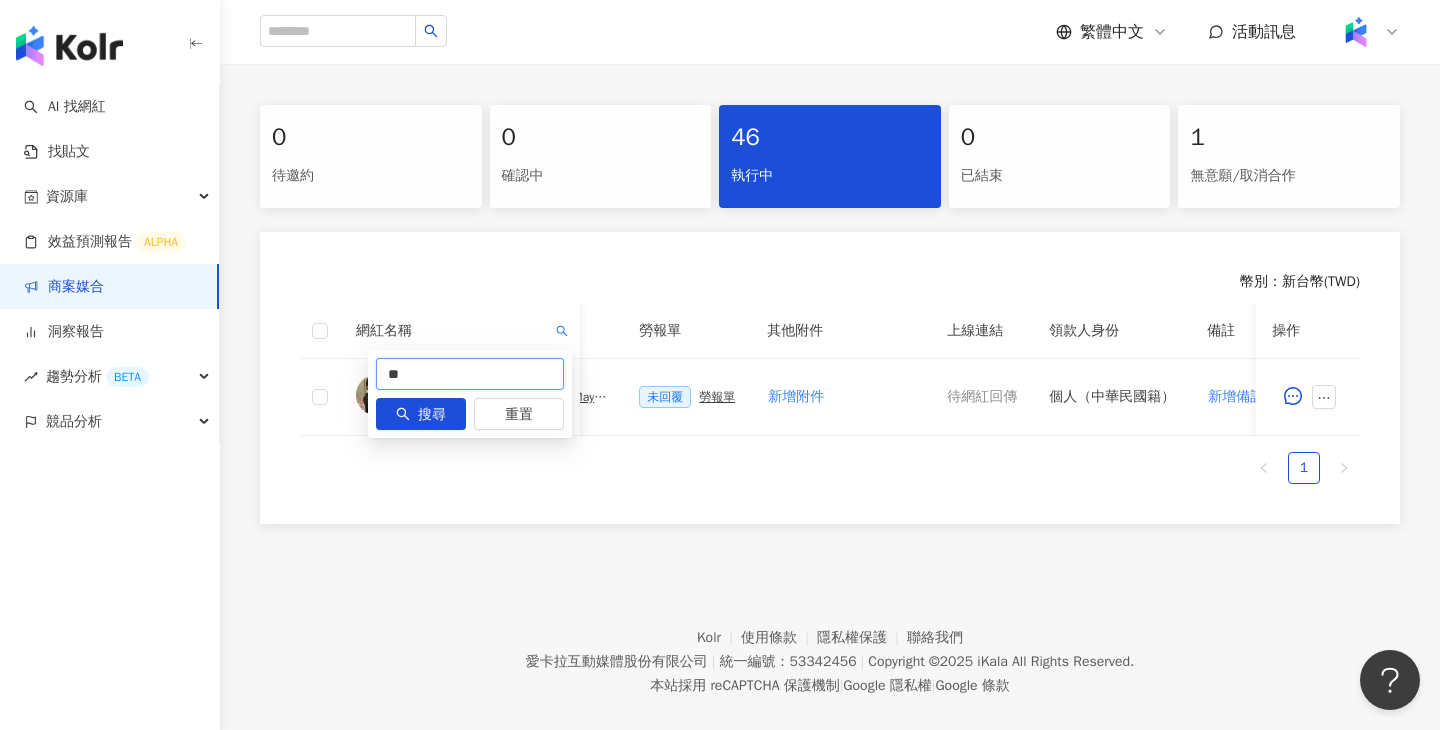 type on "*" 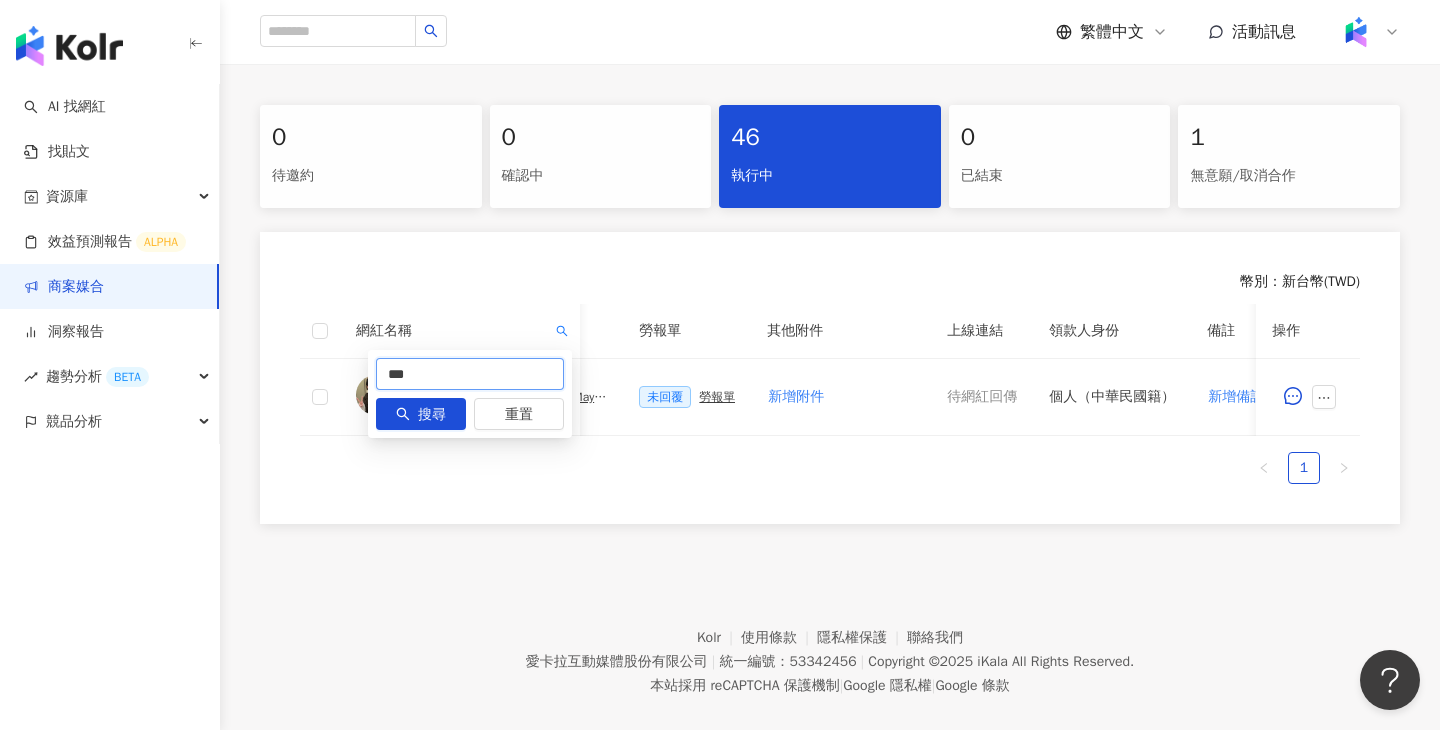 type on "*" 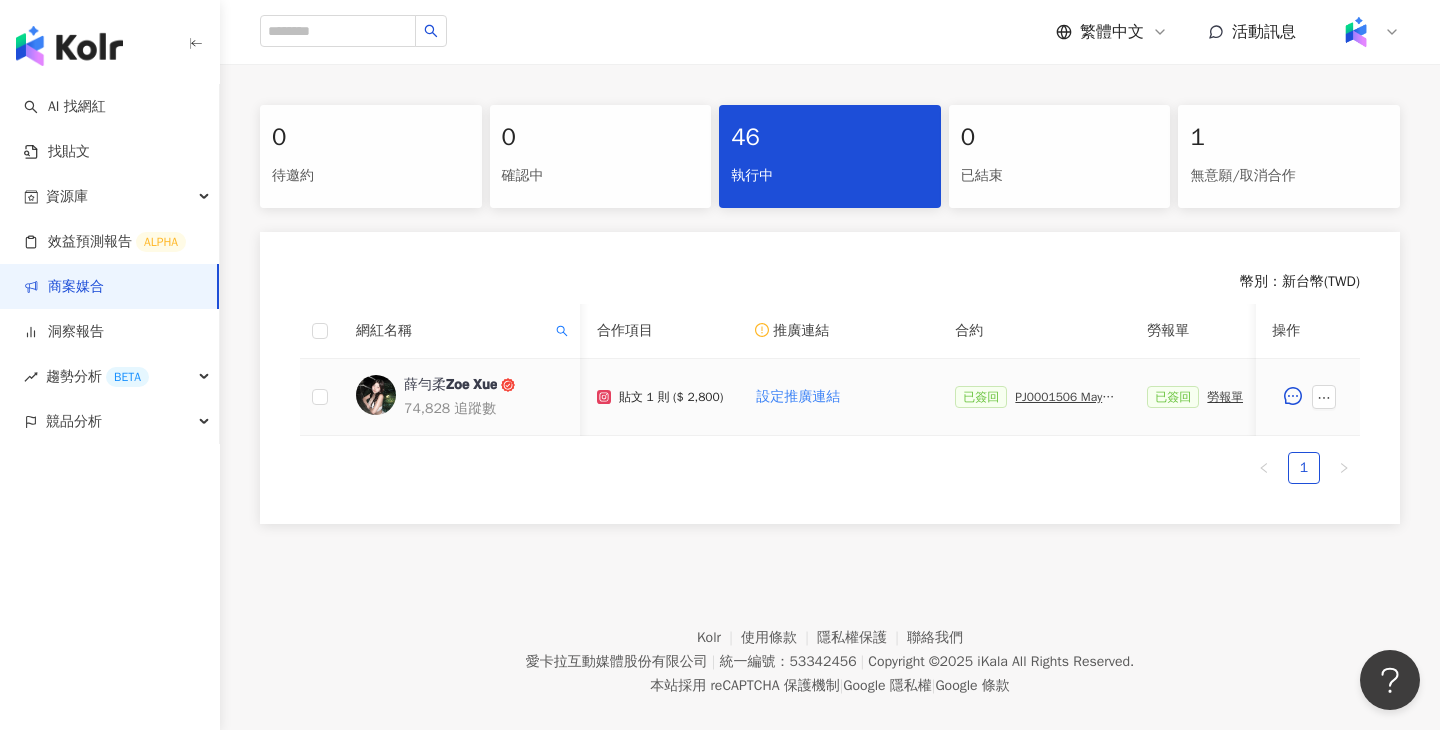 scroll, scrollTop: 0, scrollLeft: 423, axis: horizontal 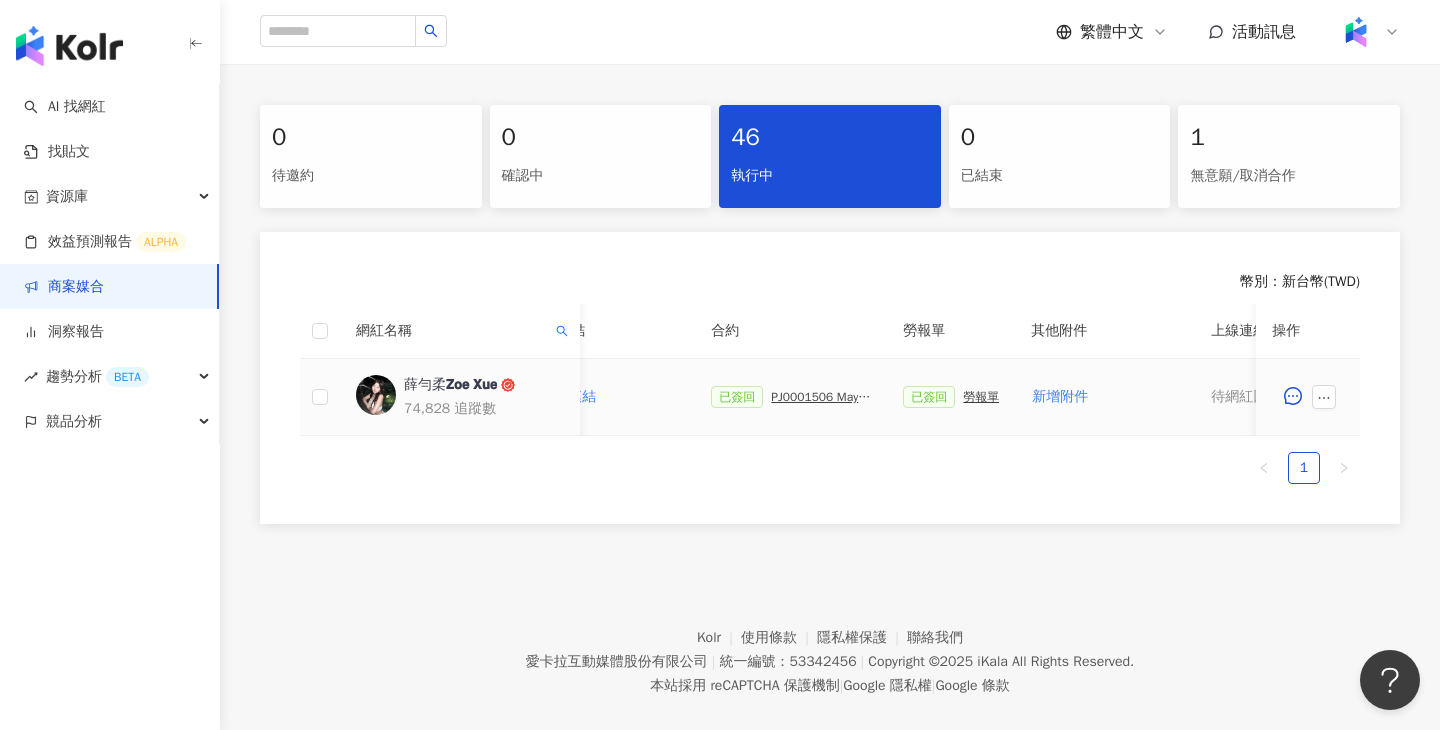 click on "勞報單" at bounding box center (981, 397) 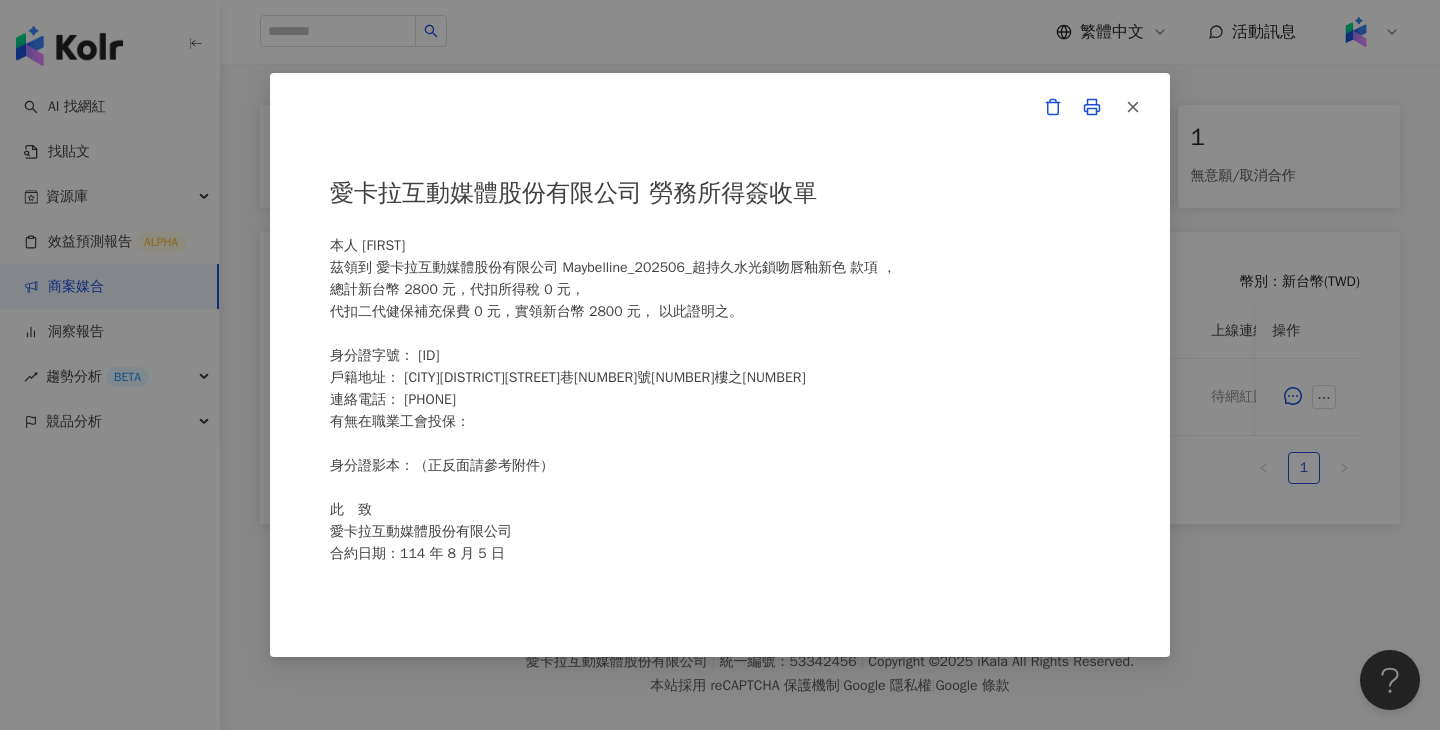 scroll, scrollTop: 460, scrollLeft: 0, axis: vertical 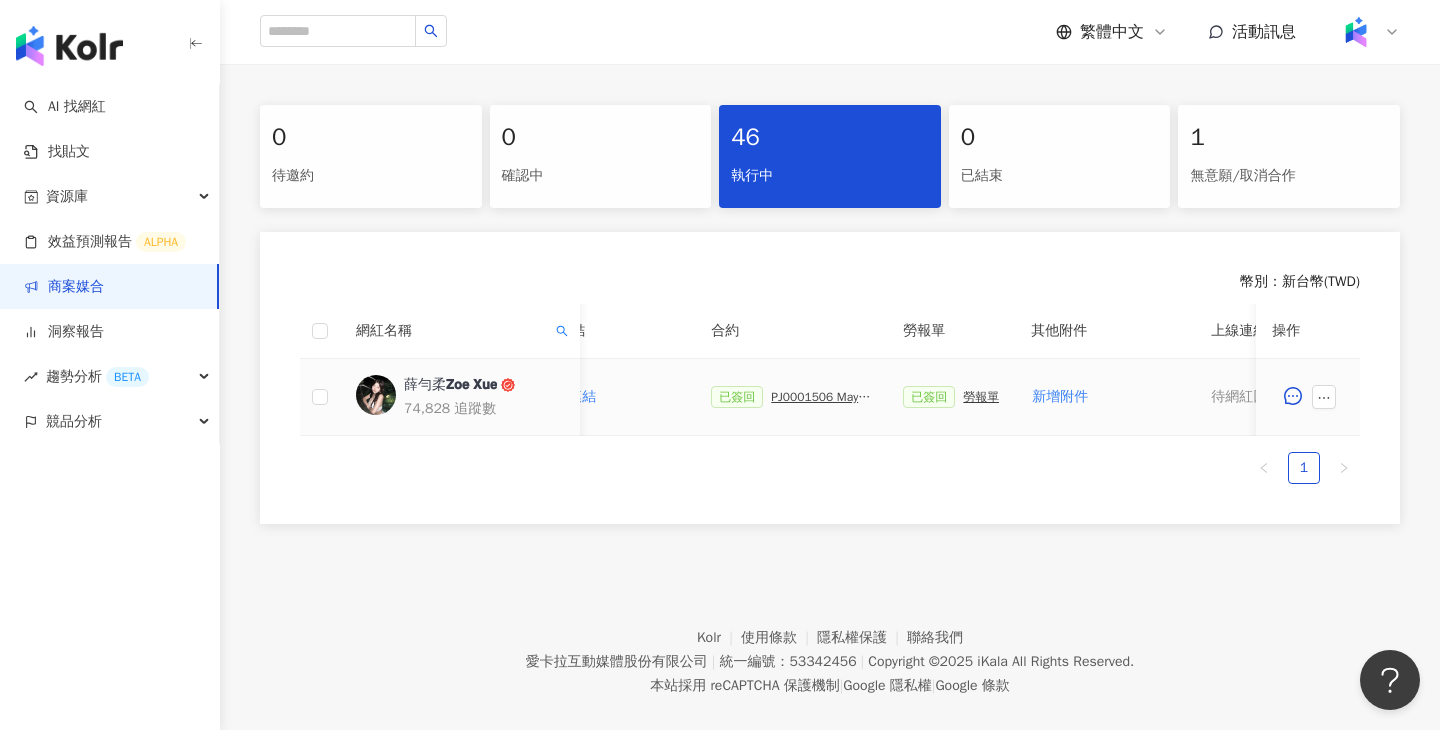 click on "PJ0001506 Maybelline_202506_超持久水光鎖吻唇釉新色_萊雅合作備忘錄" at bounding box center (821, 397) 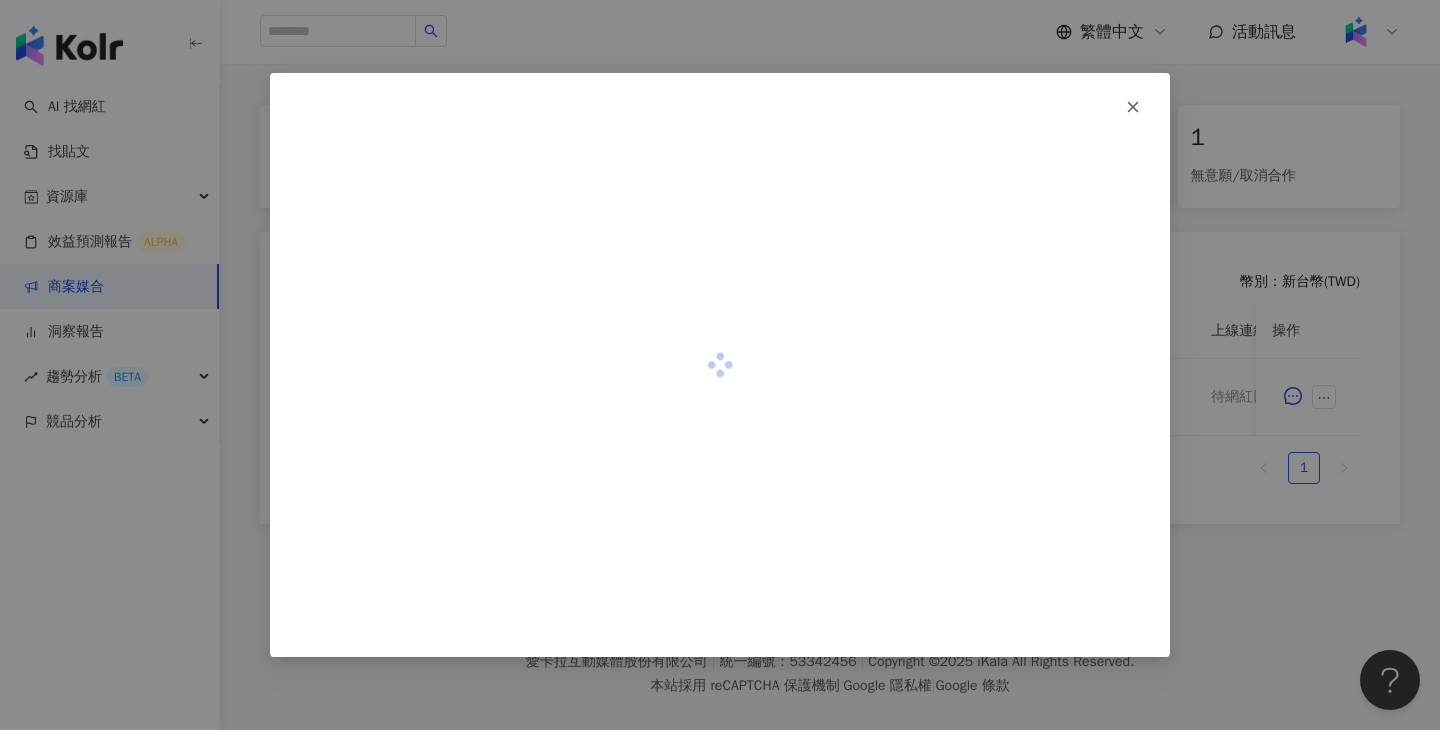 scroll, scrollTop: 411, scrollLeft: 0, axis: vertical 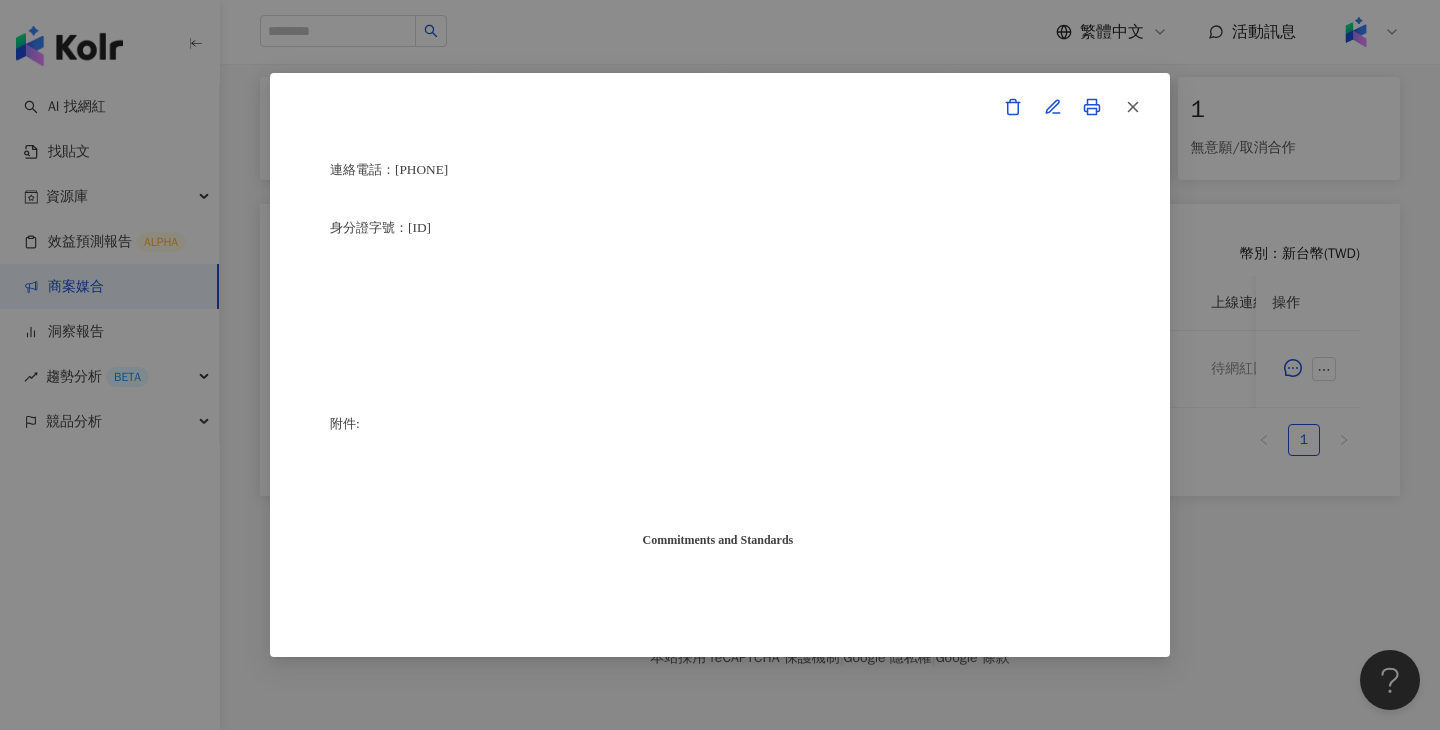 click on "甲方：愛卡拉互動媒體股份有限公司
乙方：[FIRST]
茲因甲方委託乙方[FIRST]進行台灣萊雅股份有限公司(以下簡稱台灣萊雅) 旗下品牌 Maybelline 之 超持久水光鎖吻唇釉 產品網路宣傳   (下簡稱本合作)，甲方及乙方（以下合稱「雙方」）約定之事項如下：
1、   合作期間： 自西元(下同)  2025  年 6 月 9 日至 2025 年 8 月 31 日止。
2、   雙方就本合作內容如下：
（1）   乙方承諾提供本服務內容如下：
乙方應於  2025年 6 月 13 日至 2025 年 7 月 31 日間 或於甲方所指定之時間   ，完成台灣萊雅品牌產品之圖文撰寫或影音拍攝(以下簡稱貼文)，並公開發布至乙方下列之社群媒體進行網路推廣宣傳： Threads平台 (網址：https://www.threads.com/@ [USERNAME] ?xmt=AQF02hgdbuibrEvyrsYL3bioDYg_GSX7tyM4R4mDAIHiAsY)，貼文共一則，合作產品資訊置入Threads貼文回文共一則。" at bounding box center (720, 365) 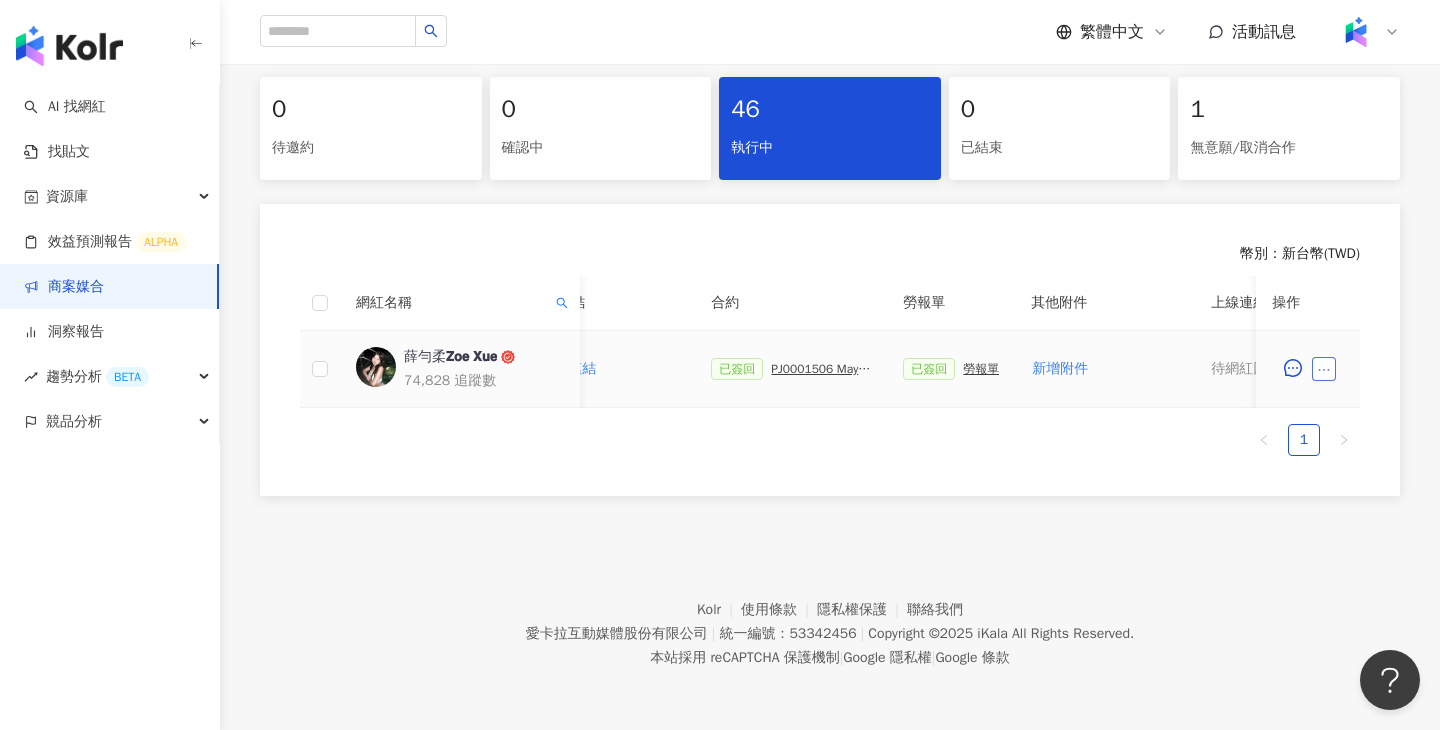 click 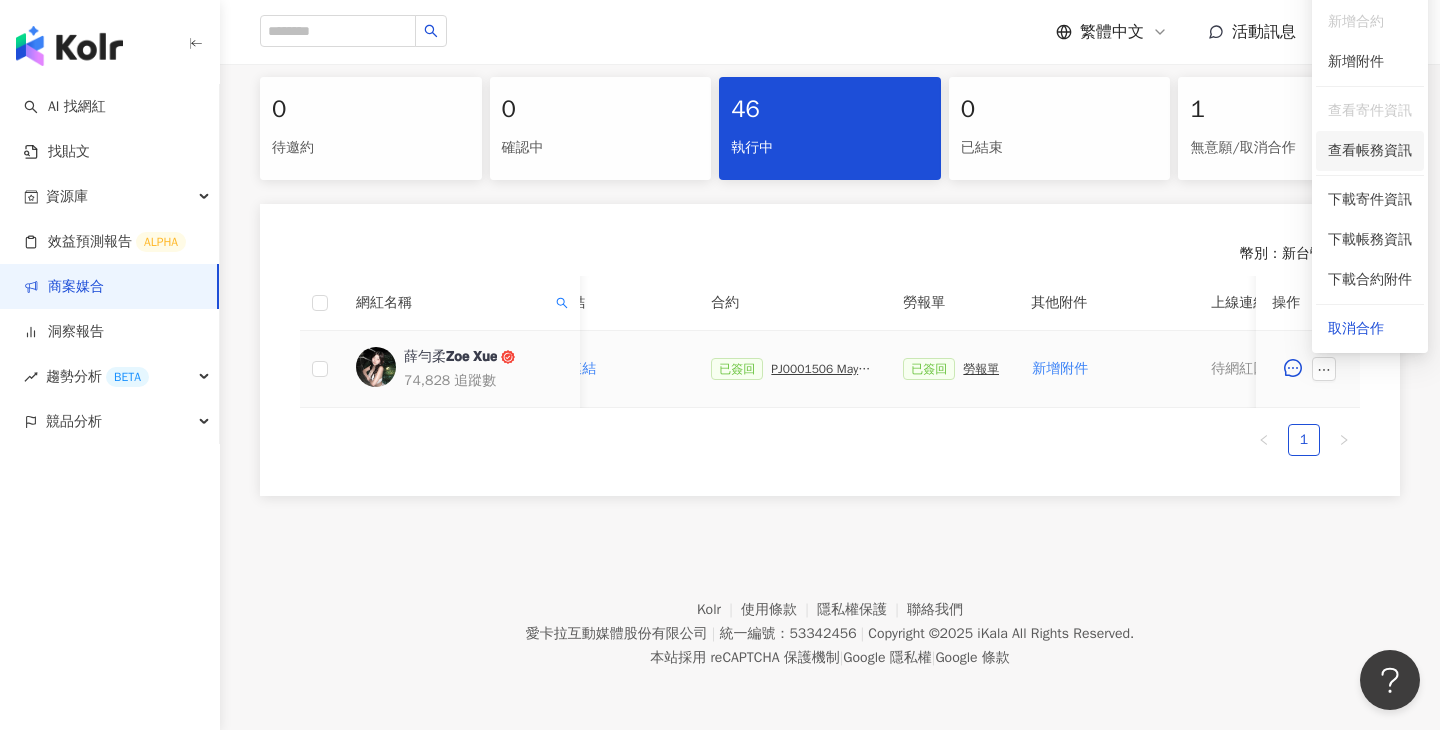 click on "查看帳務資訊" at bounding box center [1370, 151] 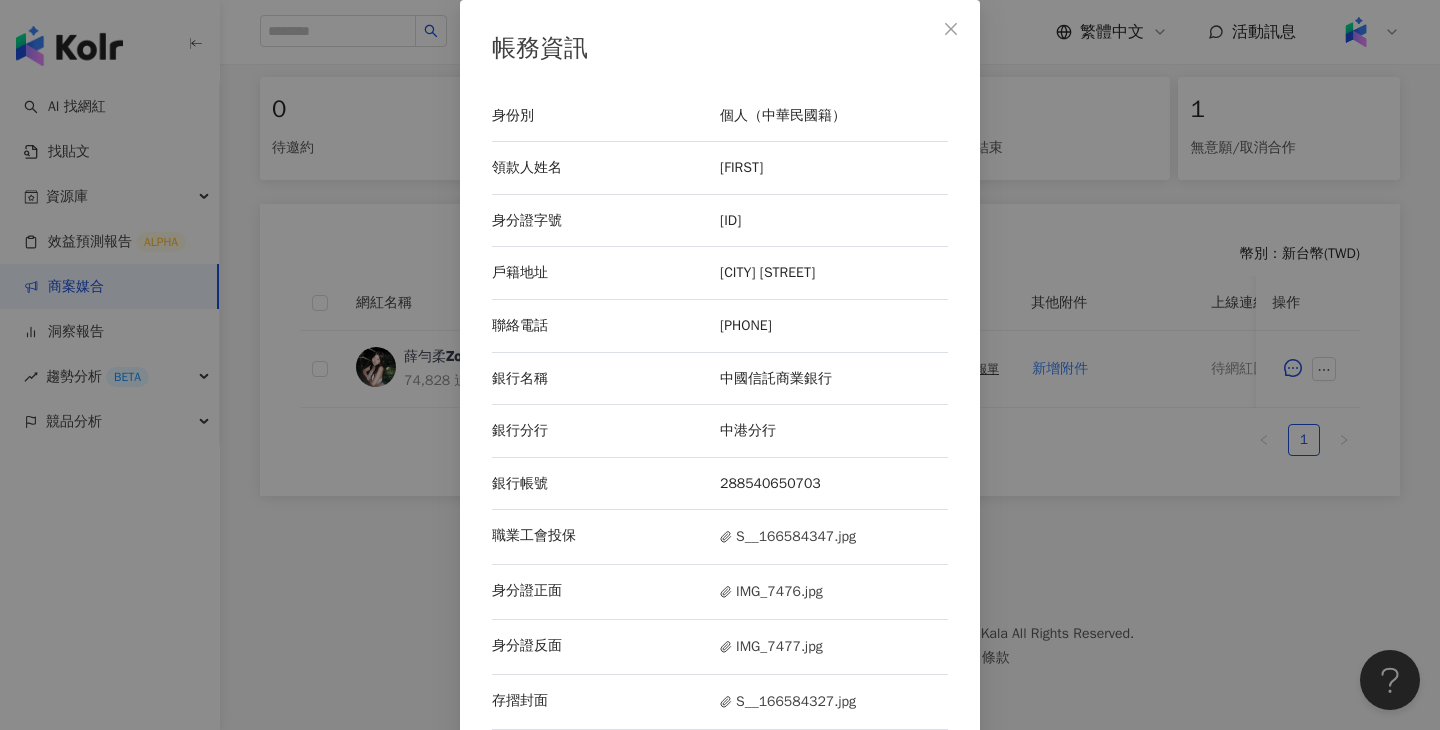 scroll, scrollTop: 24, scrollLeft: 0, axis: vertical 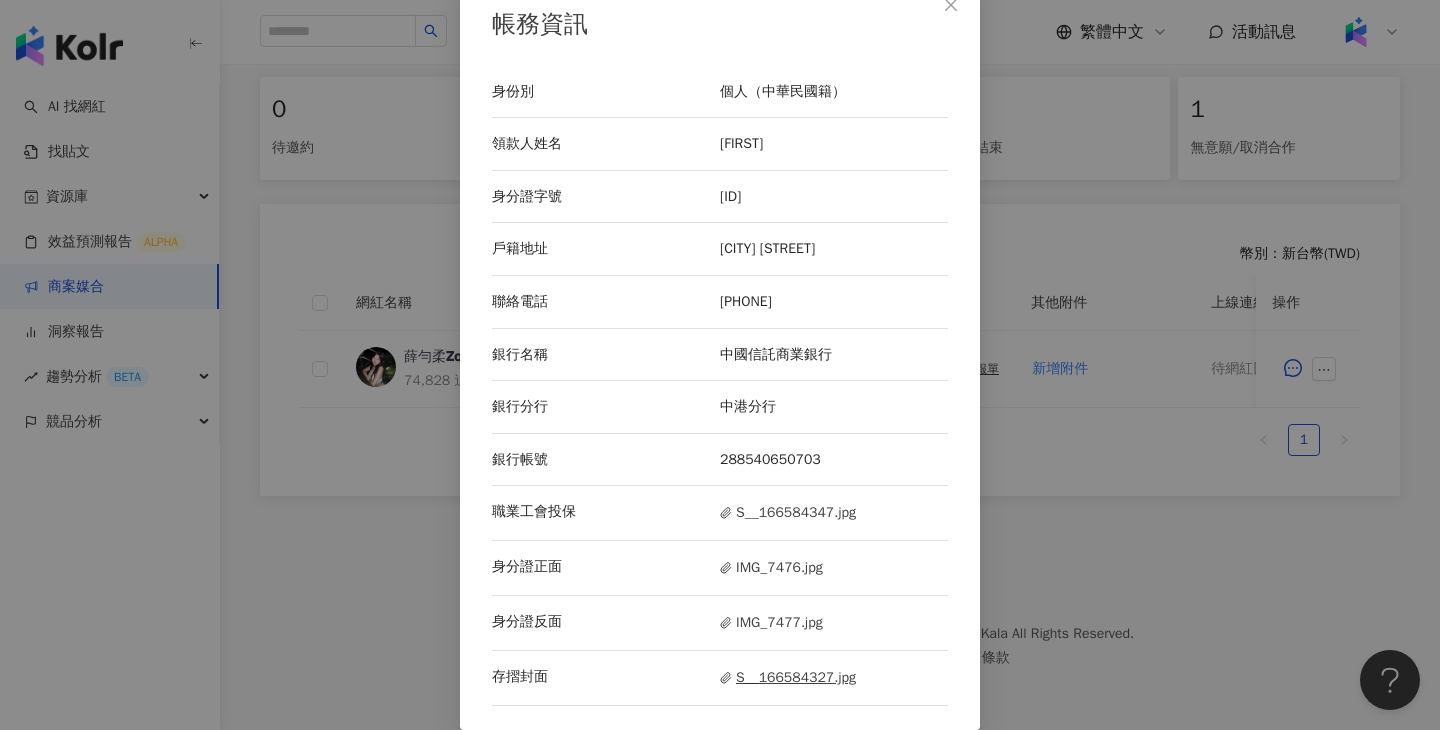 click on "S__166584327.jpg" at bounding box center (788, 678) 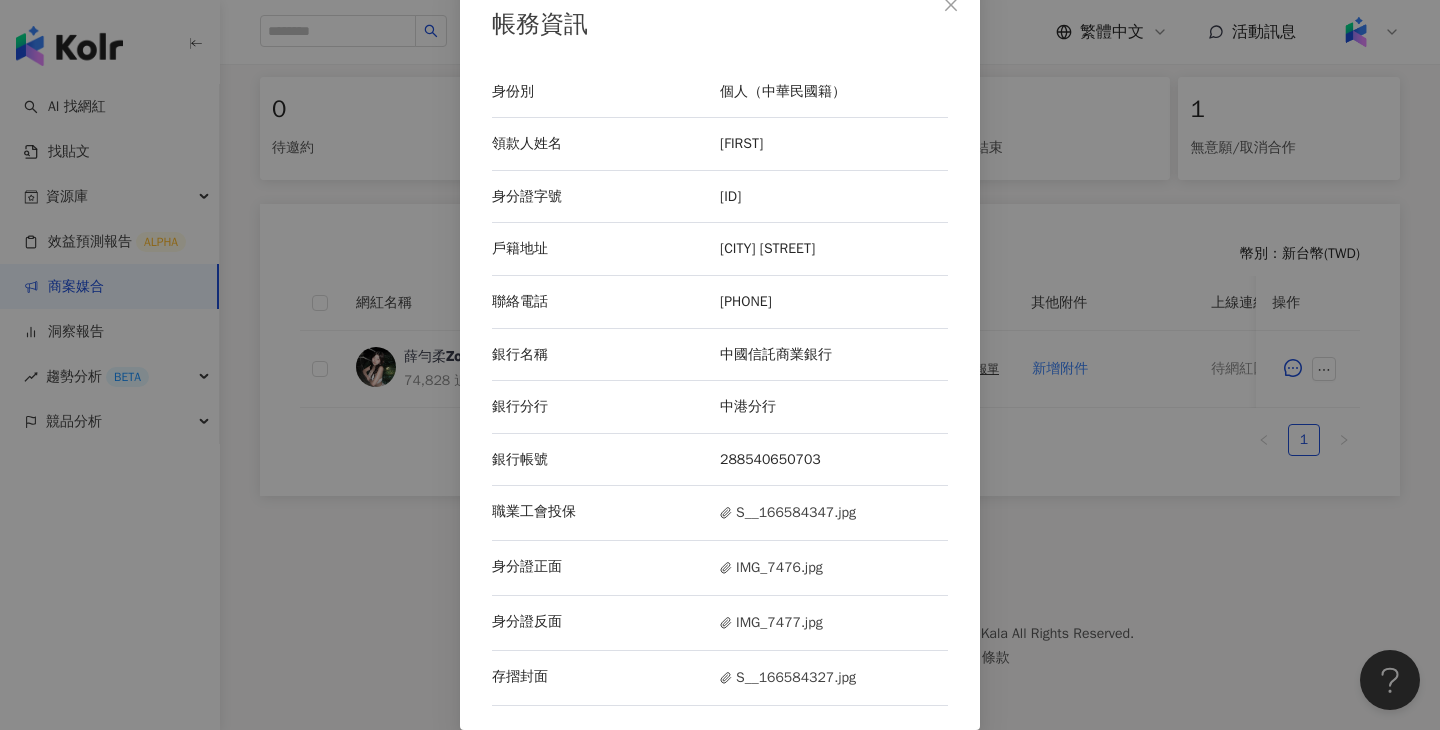 click on "帳務資訊 身份別 個人（中華民國籍） 領款人姓名 [FIRST] 身分證字號 [ID] 戶籍地址 [CITY] [STREET] 聯絡電話 [PHONE] 銀行名稱 中國信託商業銀行 銀行分行 中港分行 銀行帳號 288540650703 職業工會投保 S__166584347.jpg 身分證正面 IMG_7476.jpg 身分證反面 IMG_7477.jpg 存摺封面 S__166584327.jpg" at bounding box center [720, 365] 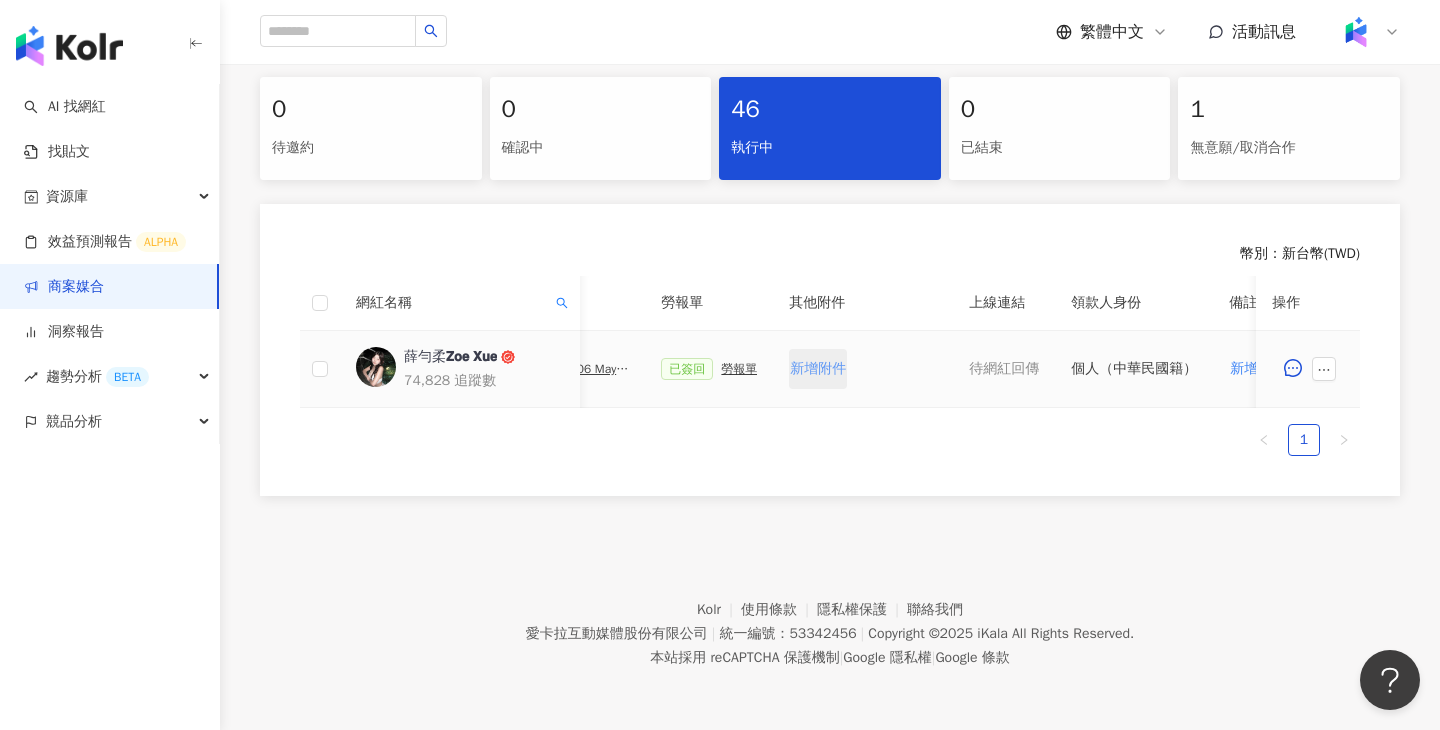 scroll, scrollTop: 0, scrollLeft: 939, axis: horizontal 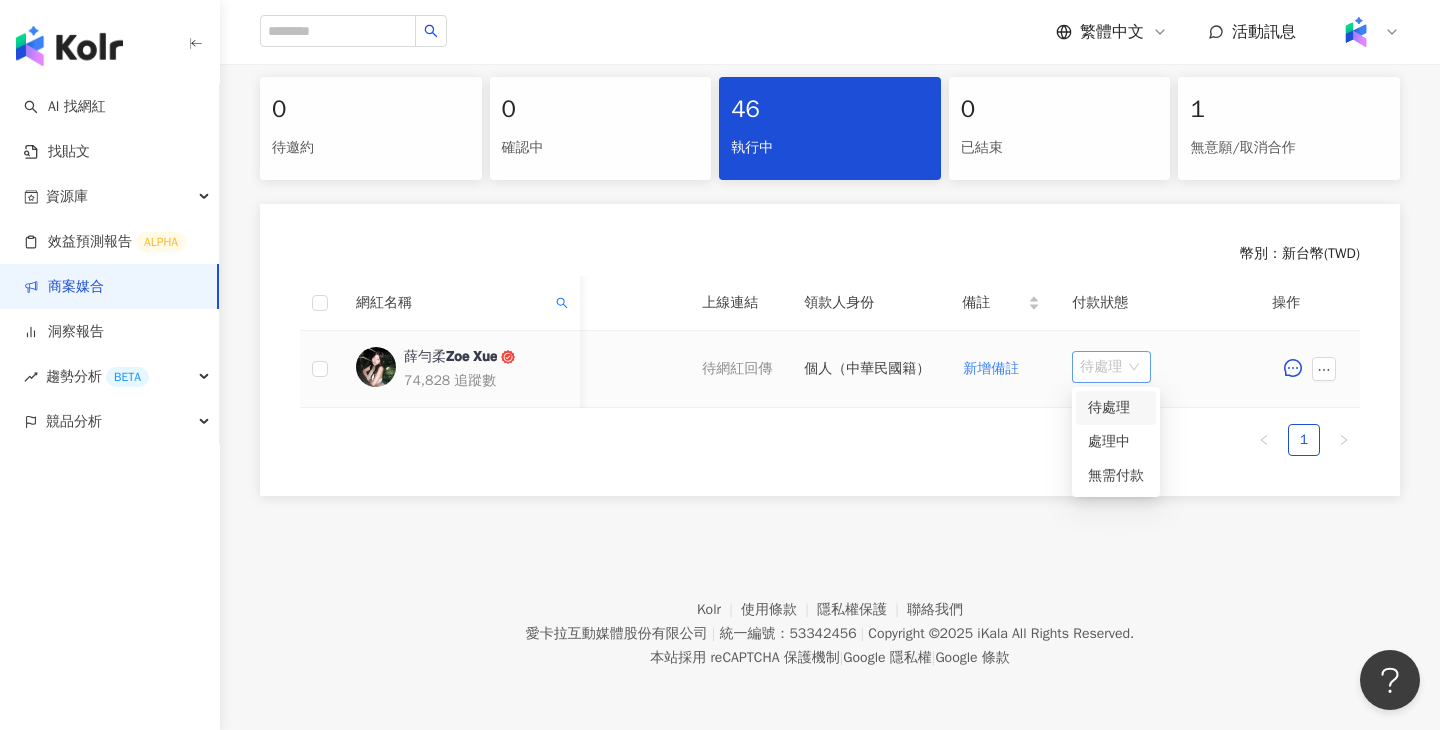 click on "待處理" at bounding box center [1111, 367] 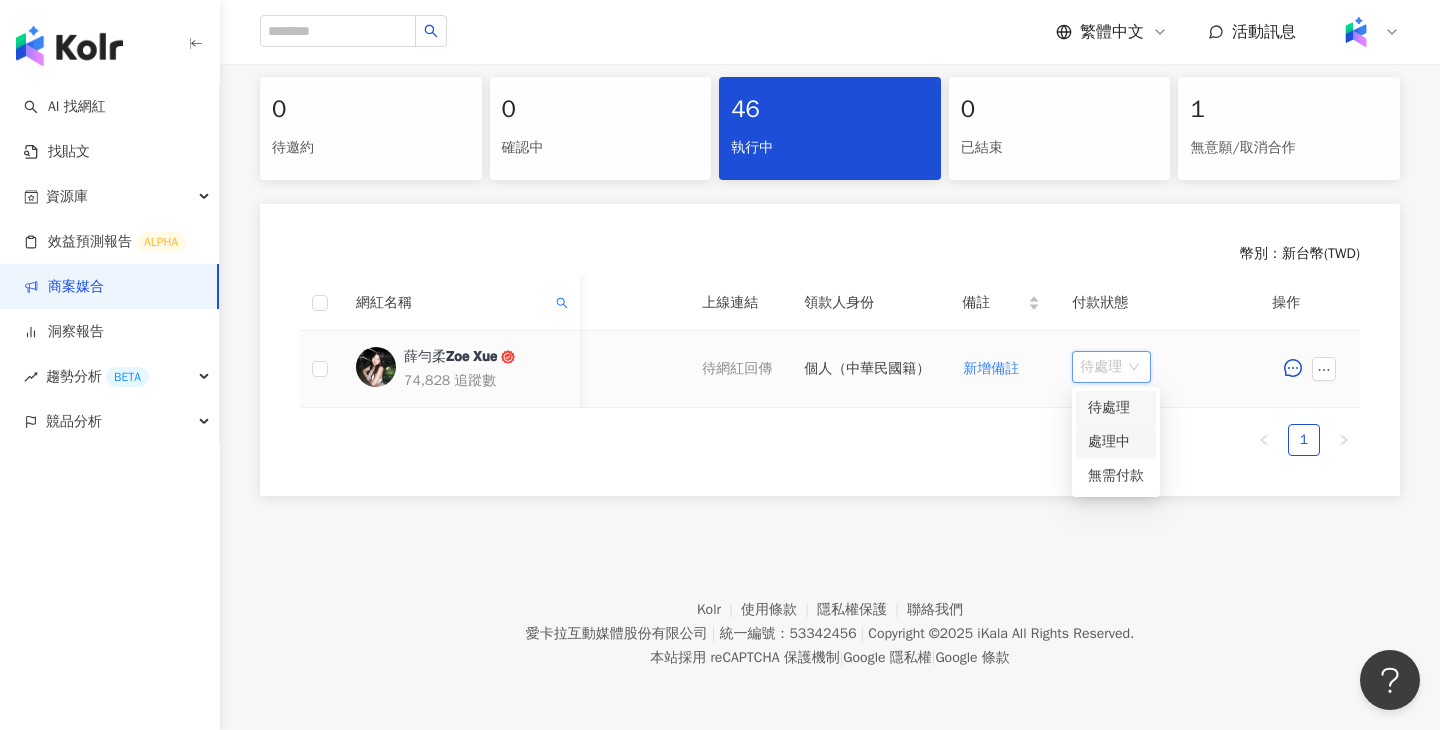 click on "處理中" at bounding box center (1116, 442) 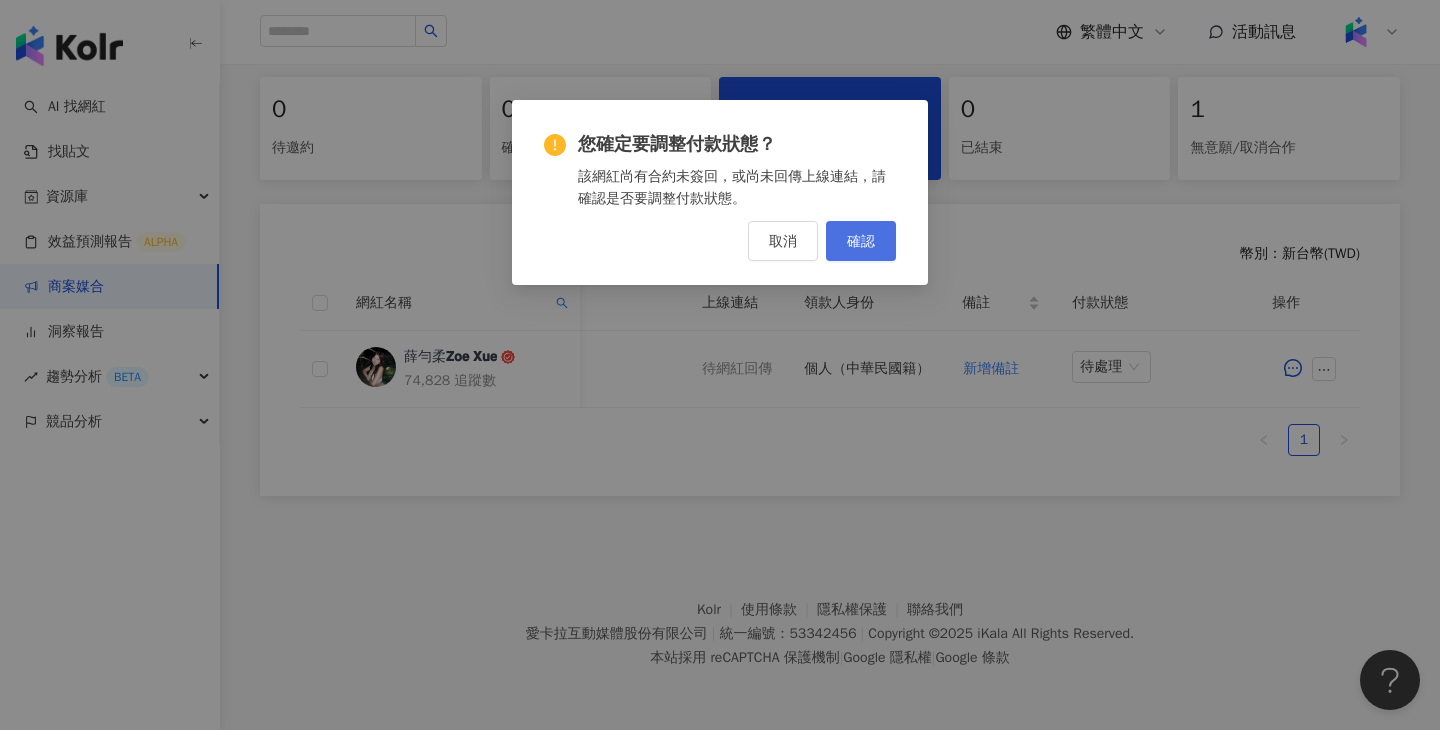 click on "確認" at bounding box center [861, 241] 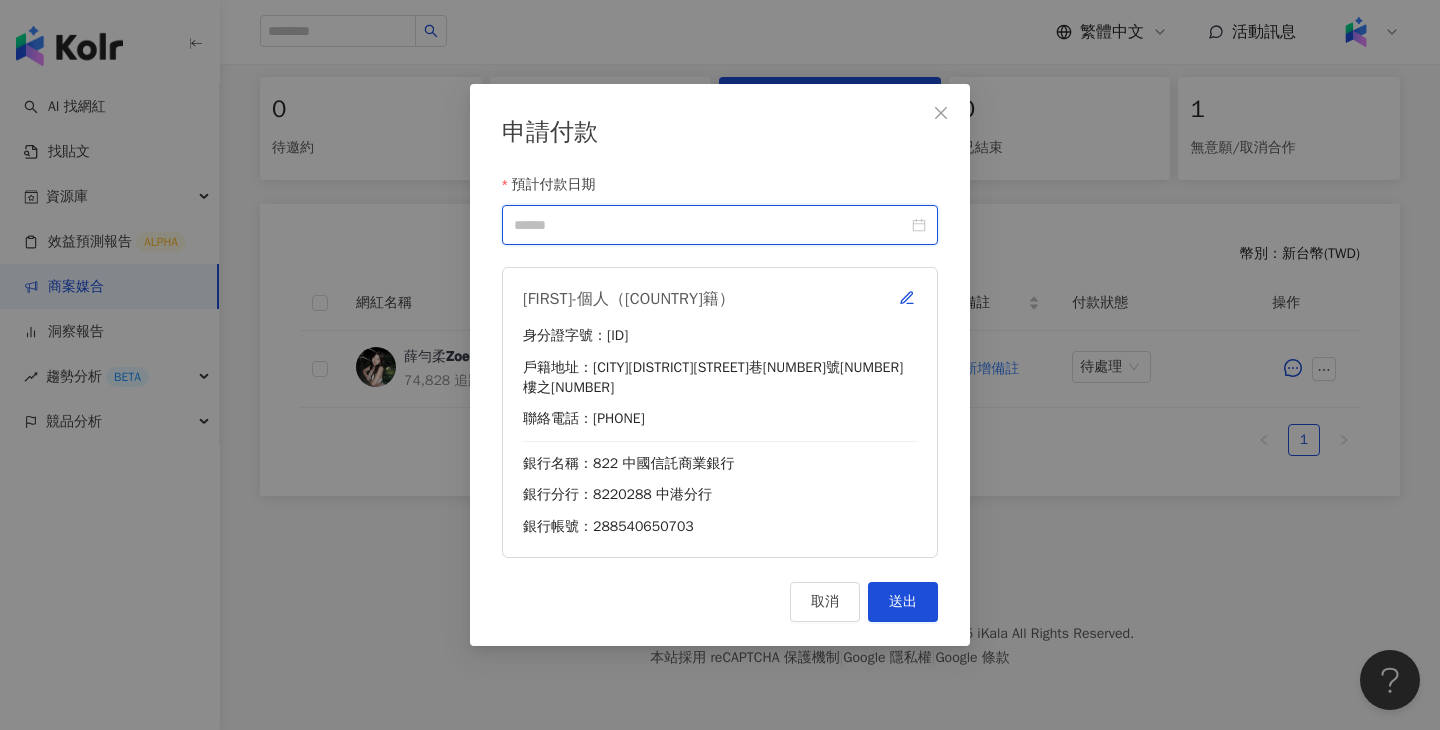 click on "預計付款日期" at bounding box center [711, 225] 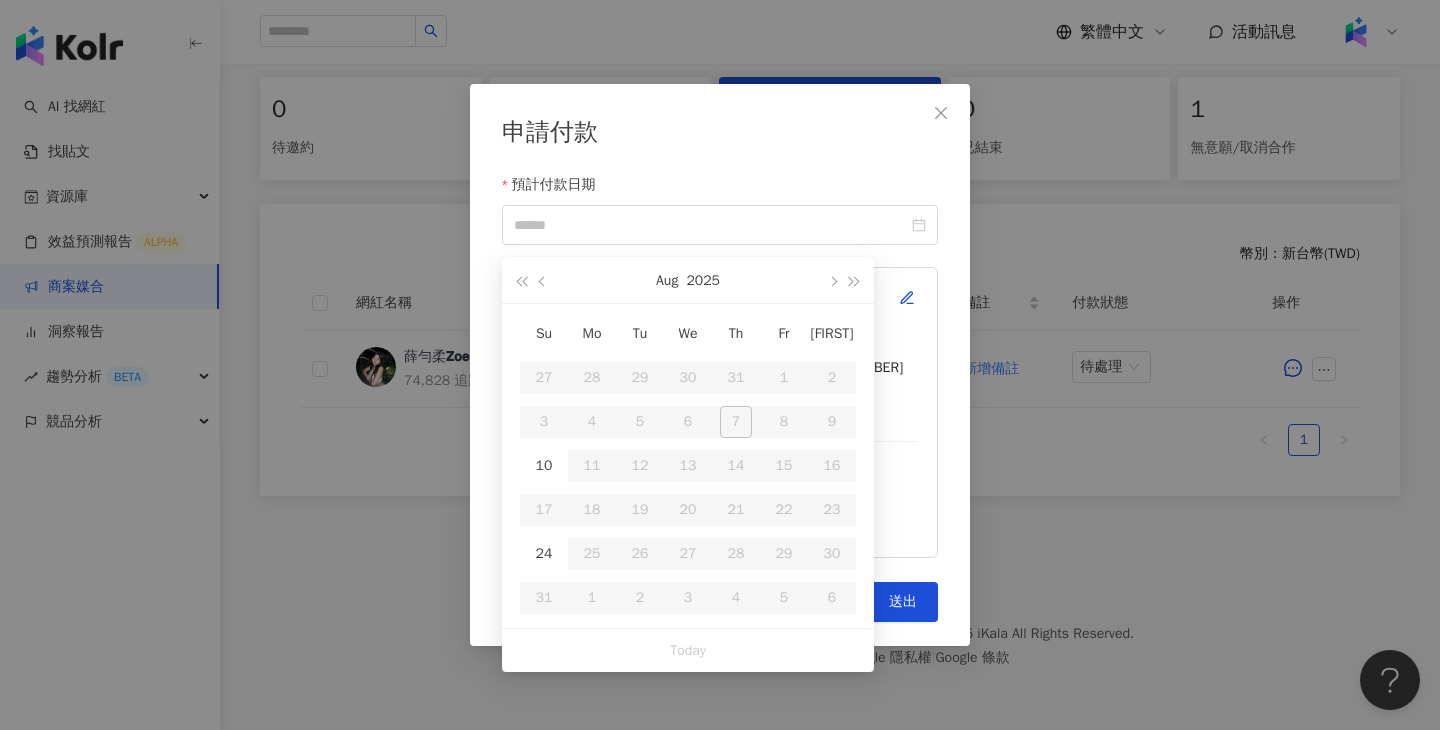 click on "申請付款" at bounding box center [720, 133] 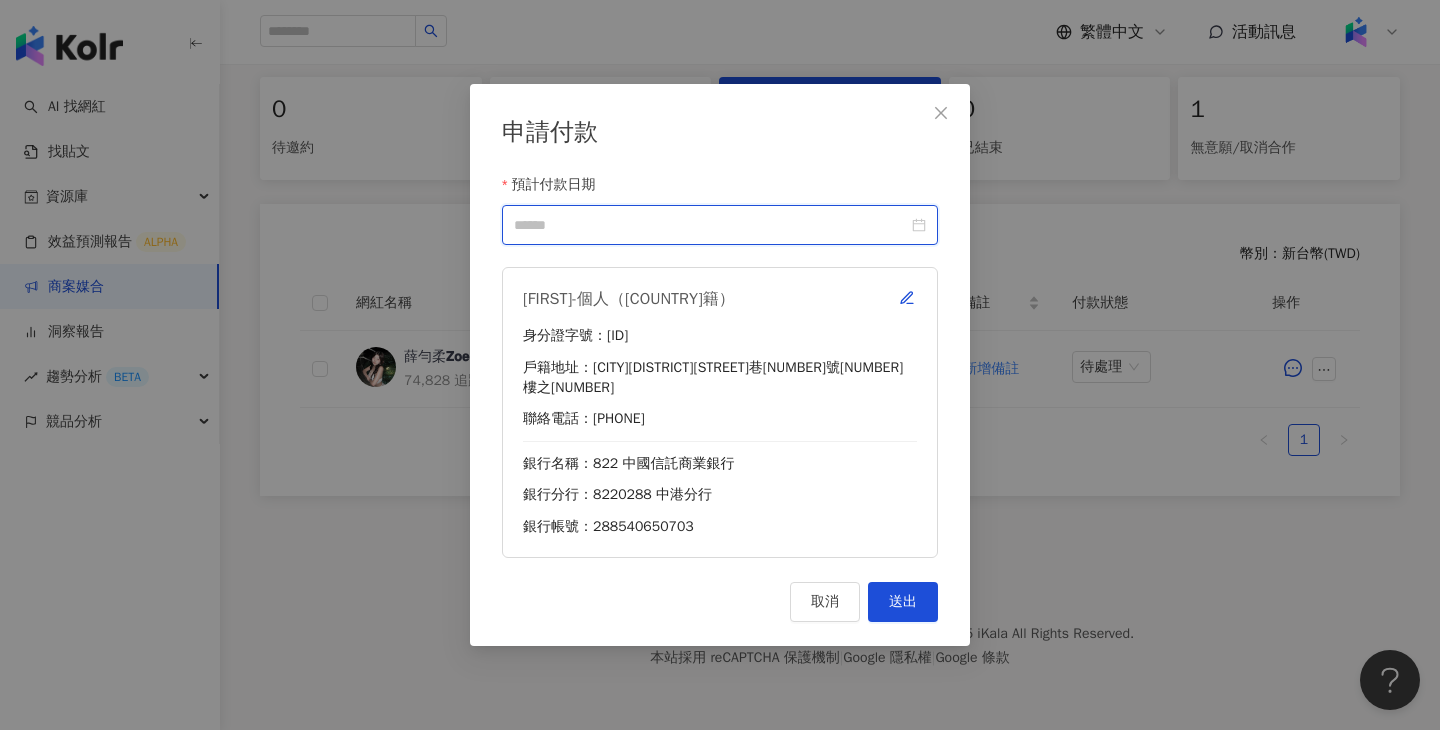 click on "預計付款日期" at bounding box center (711, 225) 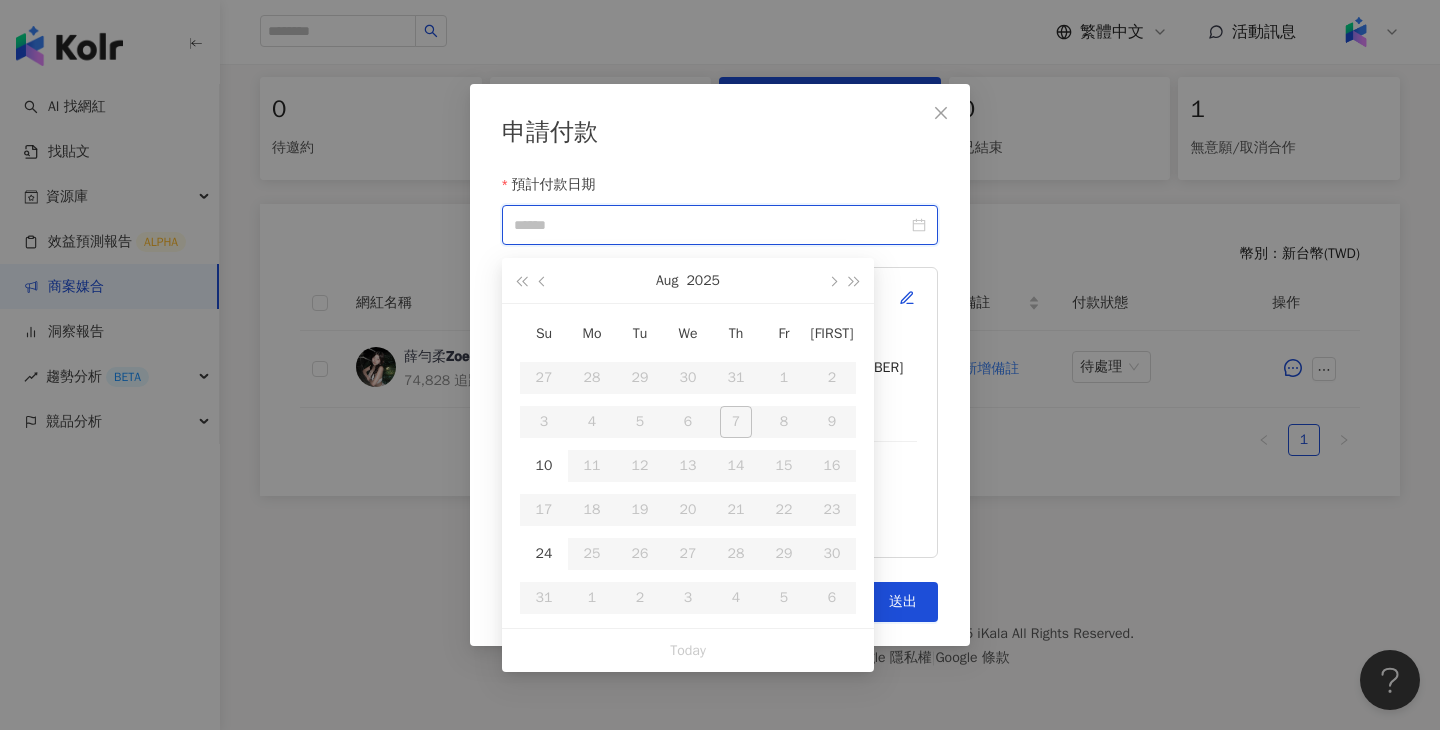 type on "**********" 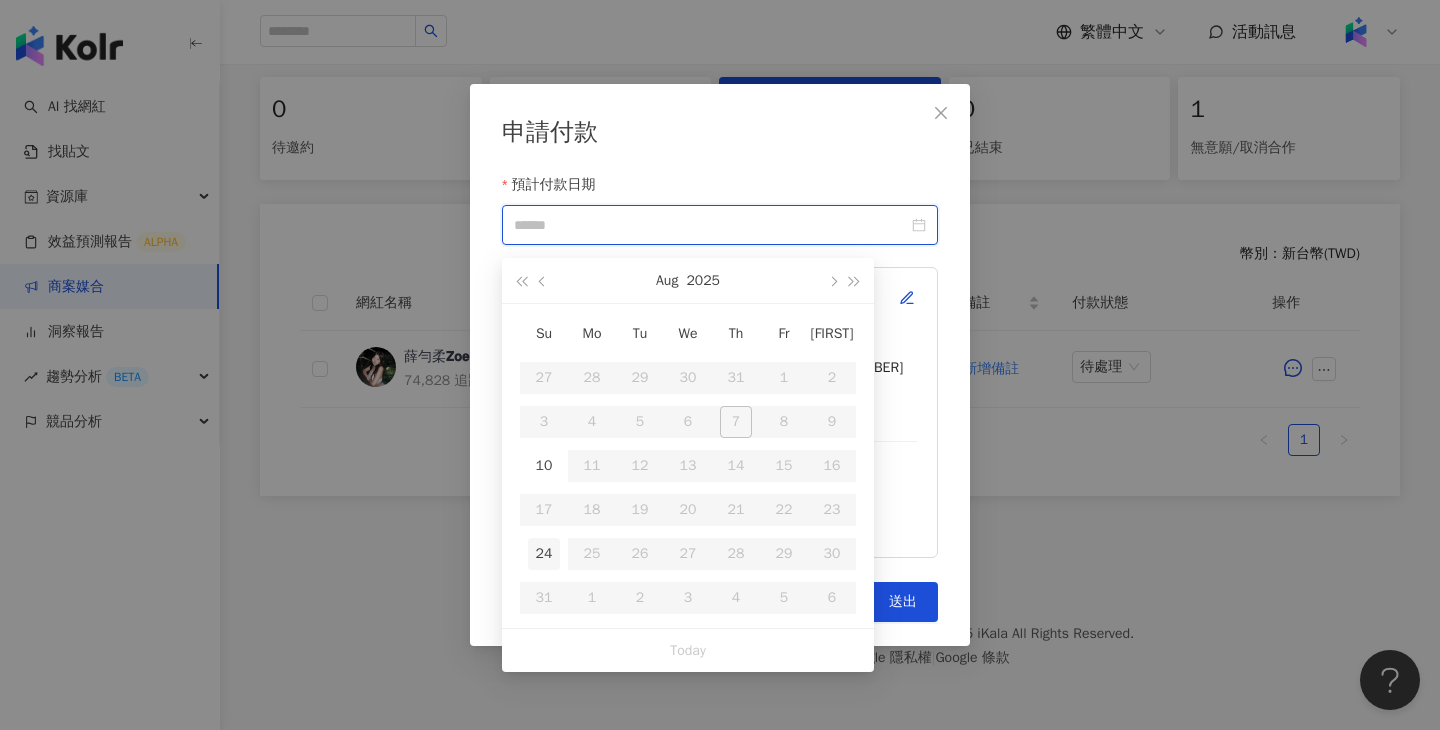 type on "**********" 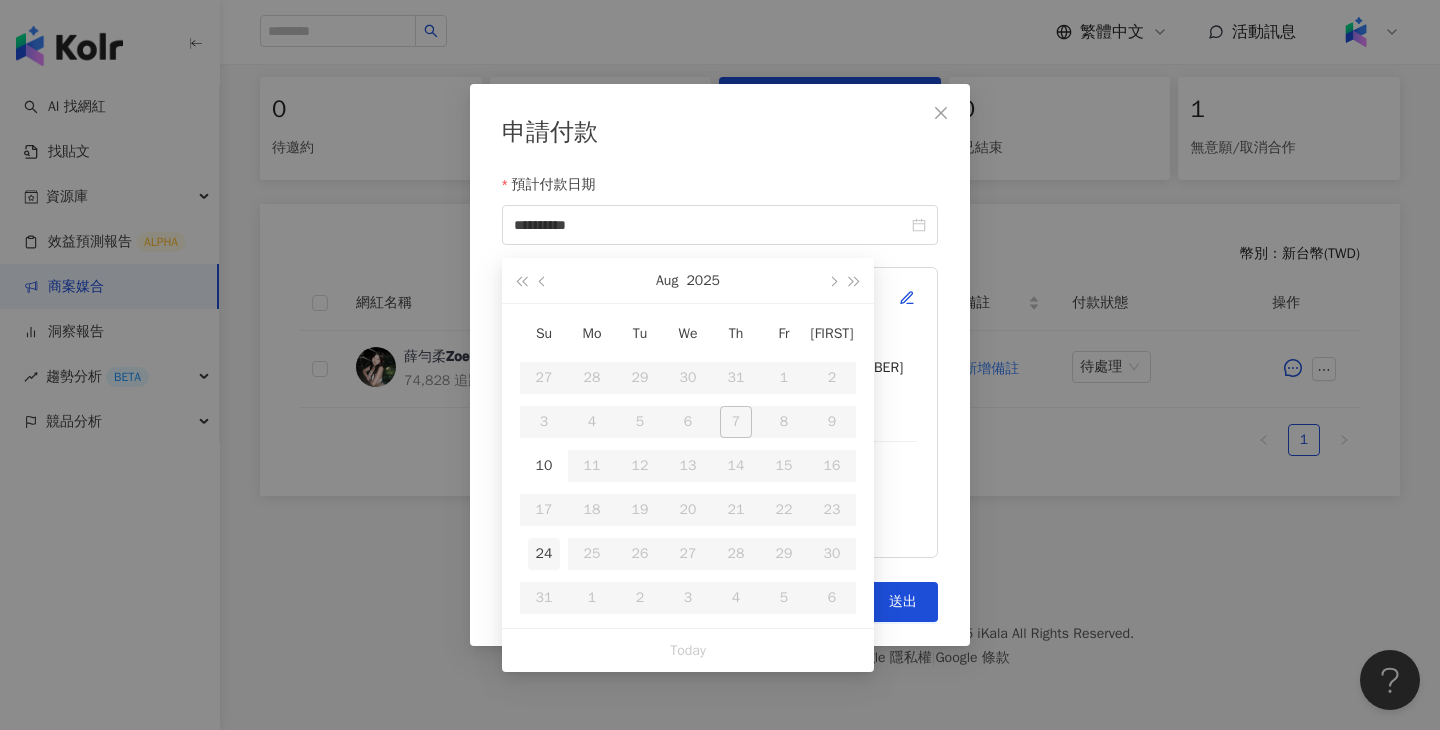 click on "24" at bounding box center [544, 554] 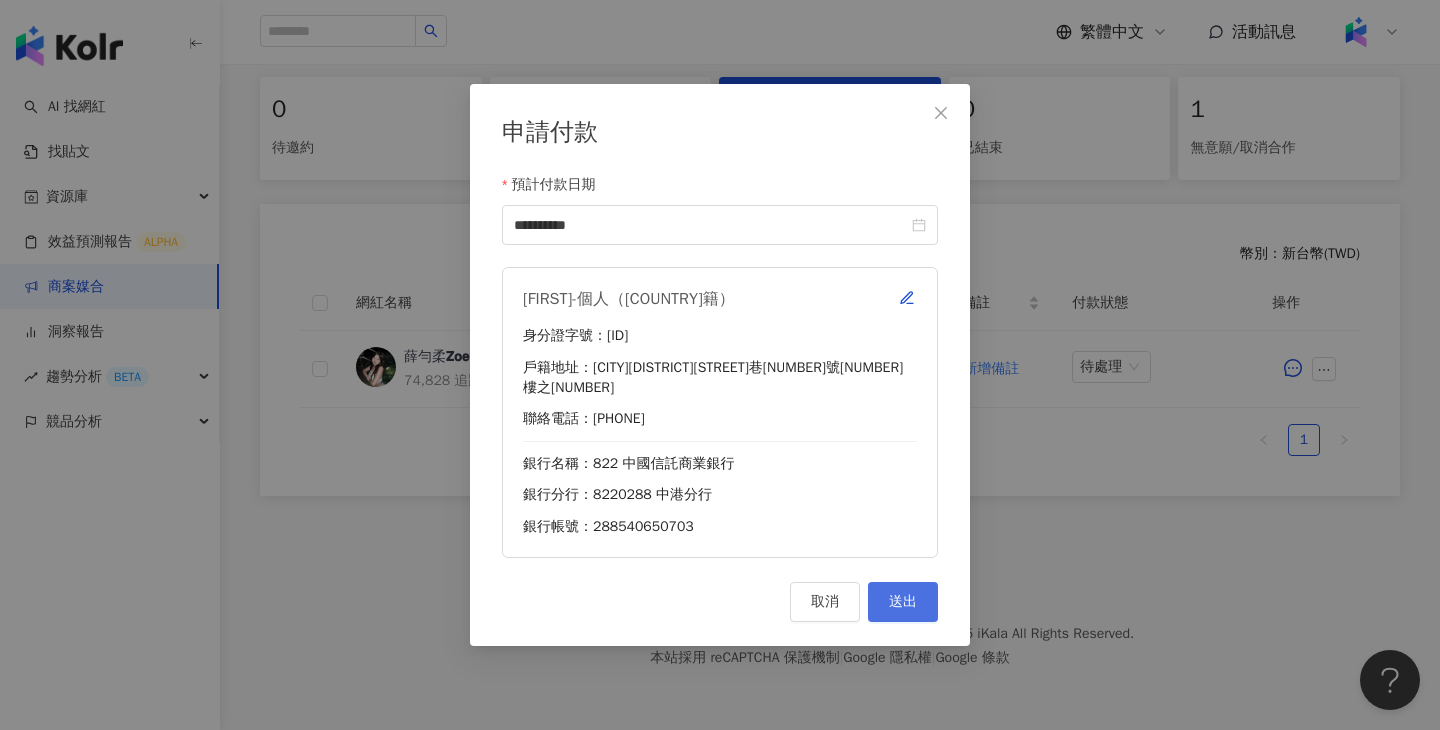click on "送出" at bounding box center [903, 602] 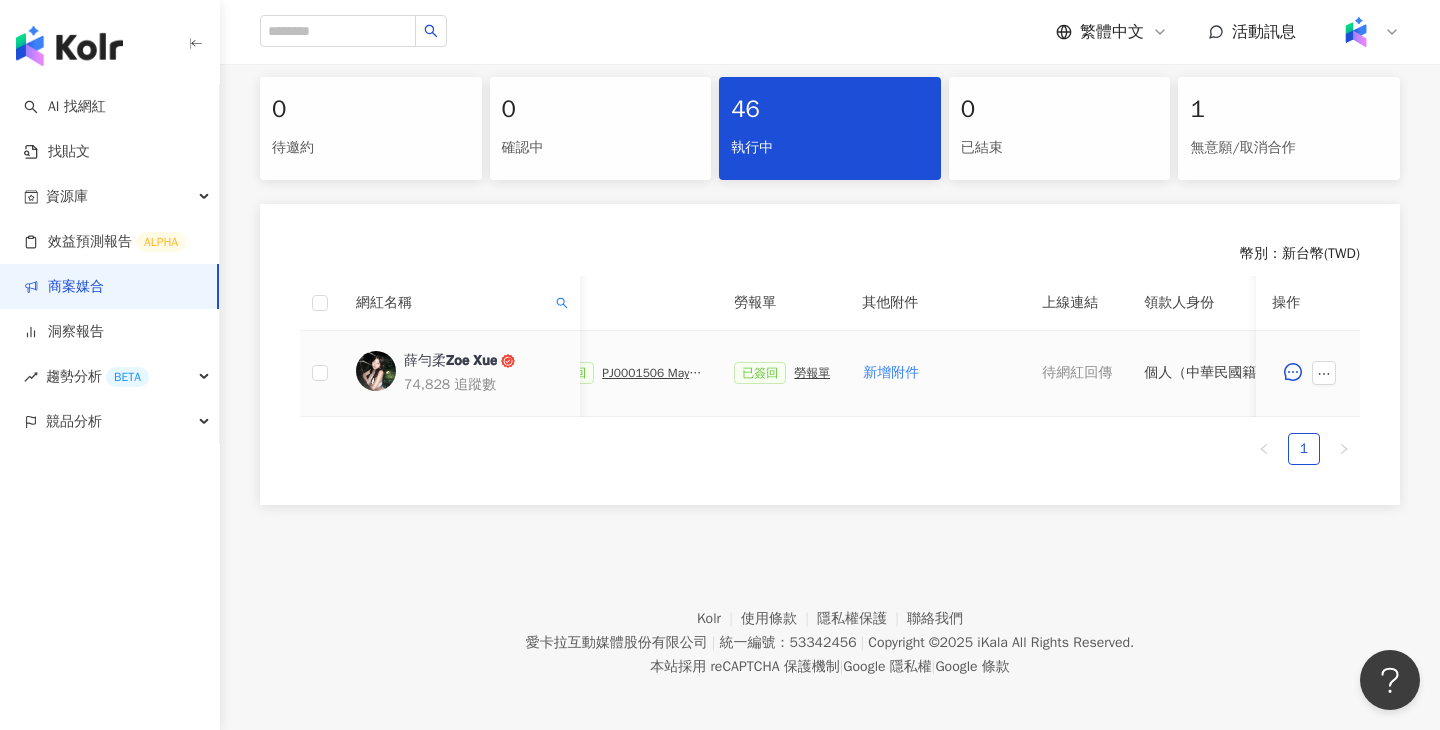 scroll, scrollTop: 0, scrollLeft: 571, axis: horizontal 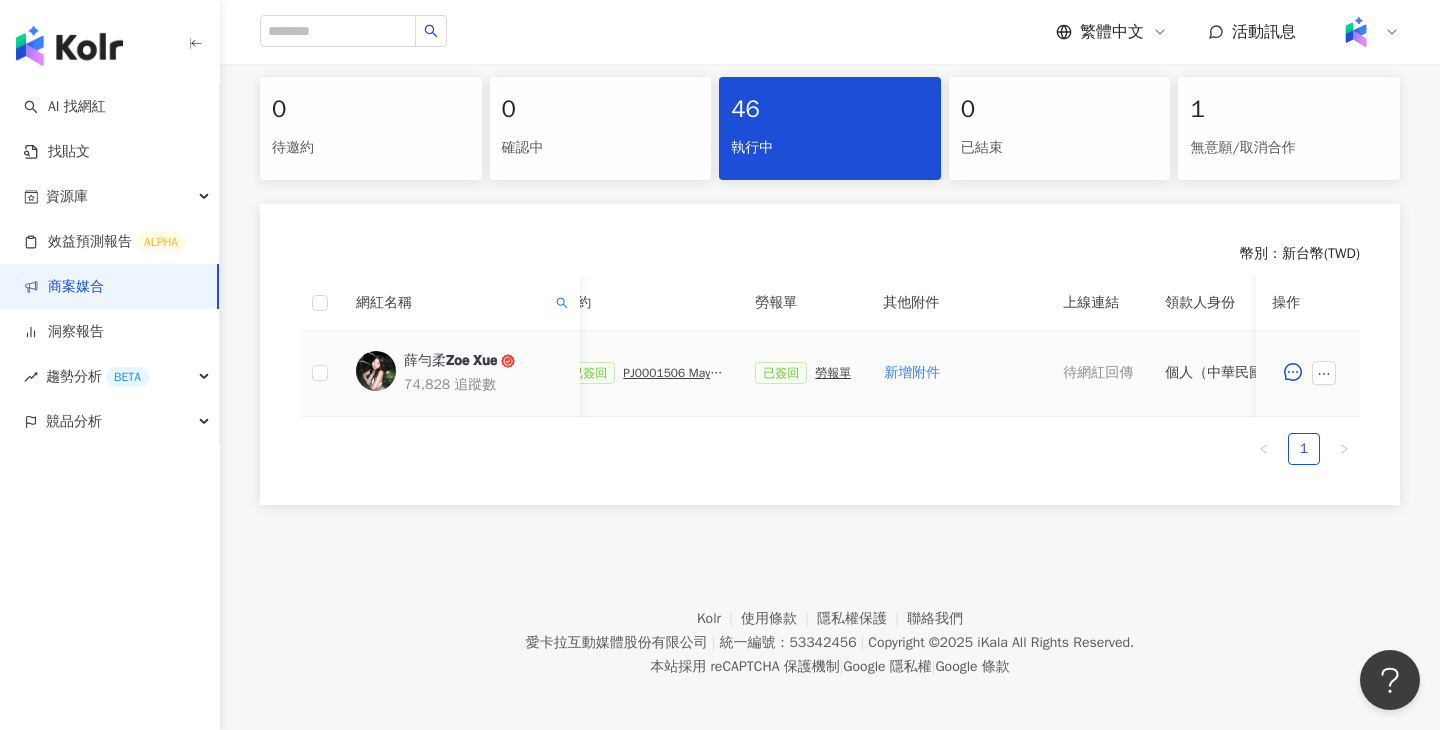 click on "PJ0001506 Maybelline_202506_超持久水光鎖吻唇釉新色_萊雅合作備忘錄" at bounding box center (673, 373) 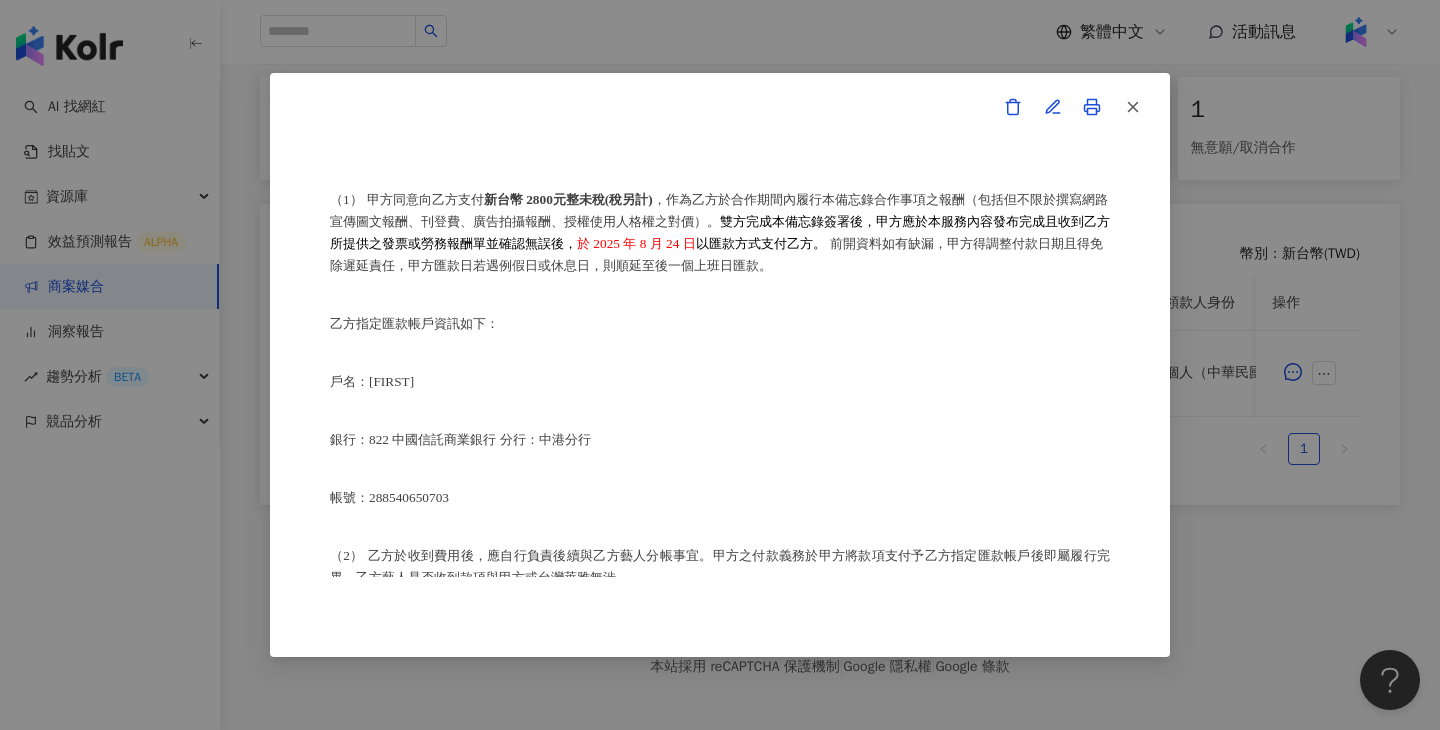 scroll, scrollTop: 1002, scrollLeft: 0, axis: vertical 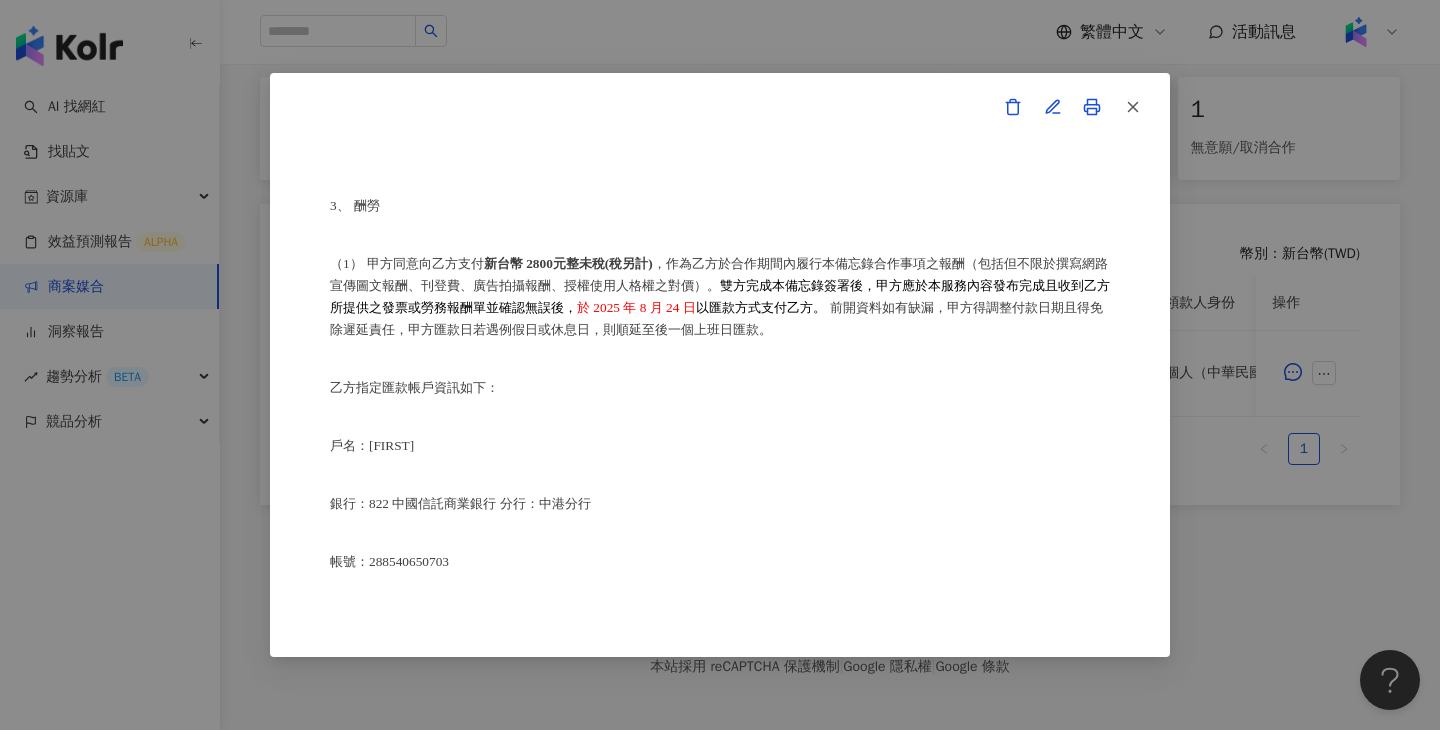 click on "甲方：愛卡拉互動媒體股份有限公司
乙方：[FIRST]
茲因甲方委託乙方[FIRST]進行台灣萊雅股份有限公司(以下簡稱台灣萊雅) 旗下品牌 Maybelline 之 超持久水光鎖吻唇釉 產品網路宣傳   (下簡稱本合作)，甲方及乙方（以下合稱「雙方」）約定之事項如下：
1、   合作期間： 自西元(下同)  2025  年 6 月 9 日至 2025 年 8 月 31 日止。
2、   雙方就本合作內容如下：
（1）   乙方承諾提供本服務內容如下：
乙方應於  2025年 6 月 13 日至 2025 年 7 月 31 日間 或於甲方所指定之時間   ，完成台灣萊雅品牌產品之圖文撰寫或影音拍攝(以下簡稱貼文)，並公開發布至乙方下列之社群媒體進行網路推廣宣傳： Threads平台 (網址：https://www.threads.com/@ [USERNAME] ?xmt=AQF02hgdbuibrEvyrsYL3bioDYg_GSX7tyM4R4mDAIHiAsY)，貼文共一則，合作產品資訊置入Threads貼文回文共一則。" at bounding box center [720, 365] 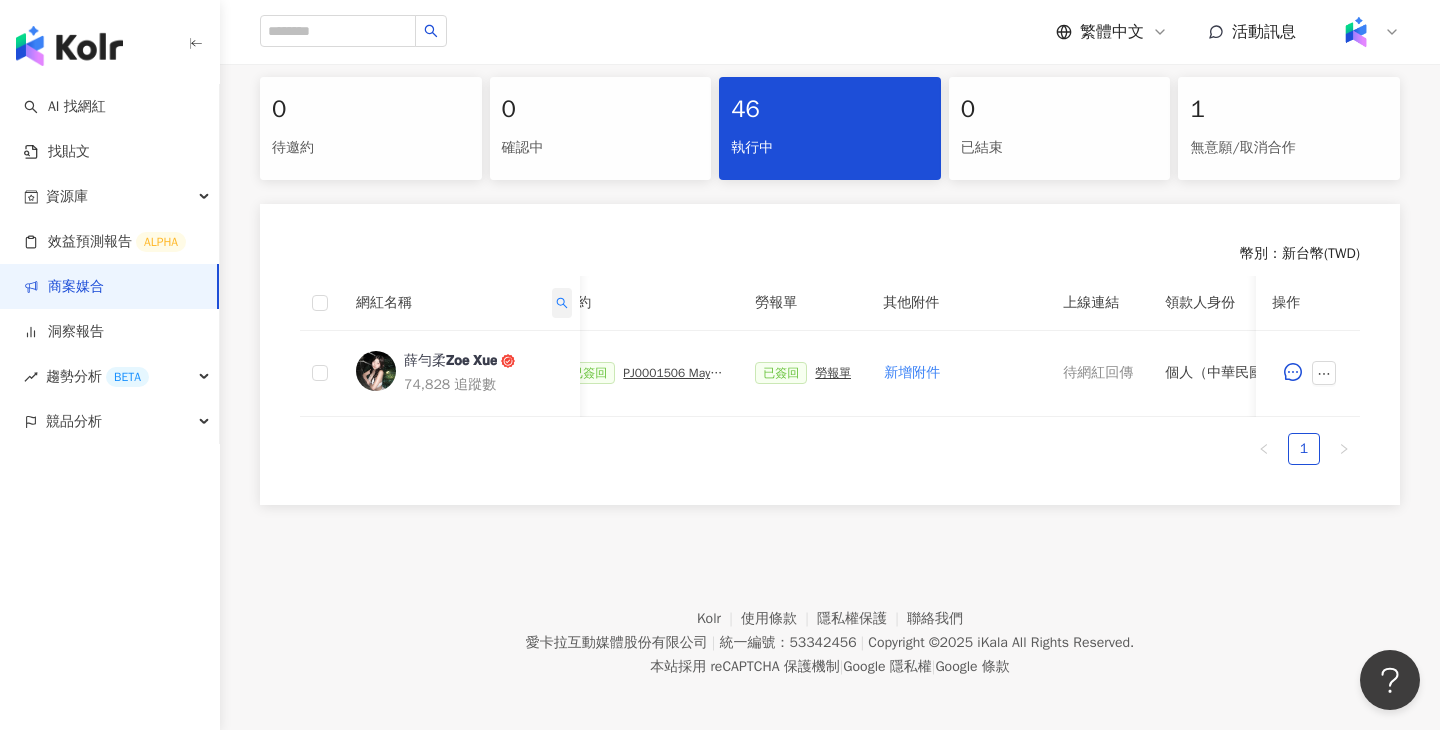 click 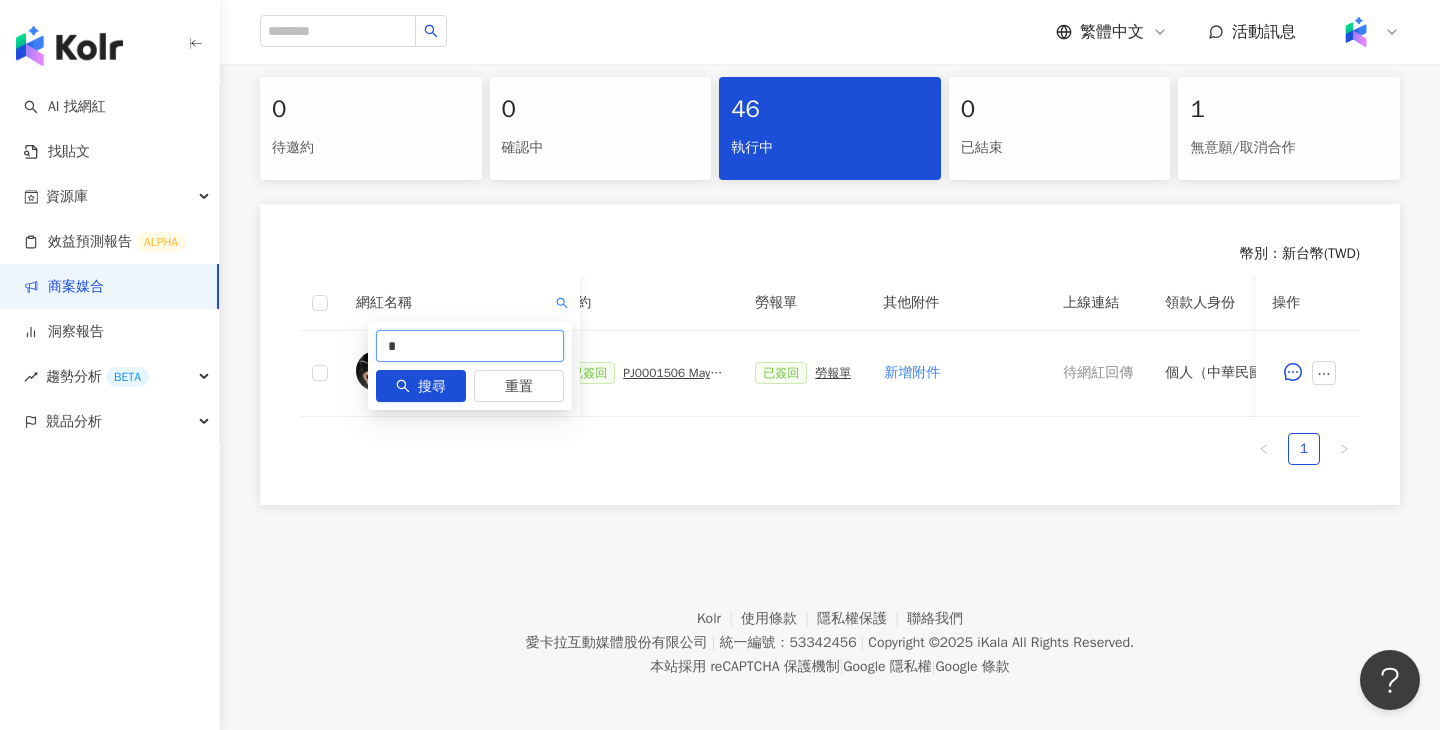 click on "*" at bounding box center (470, 346) 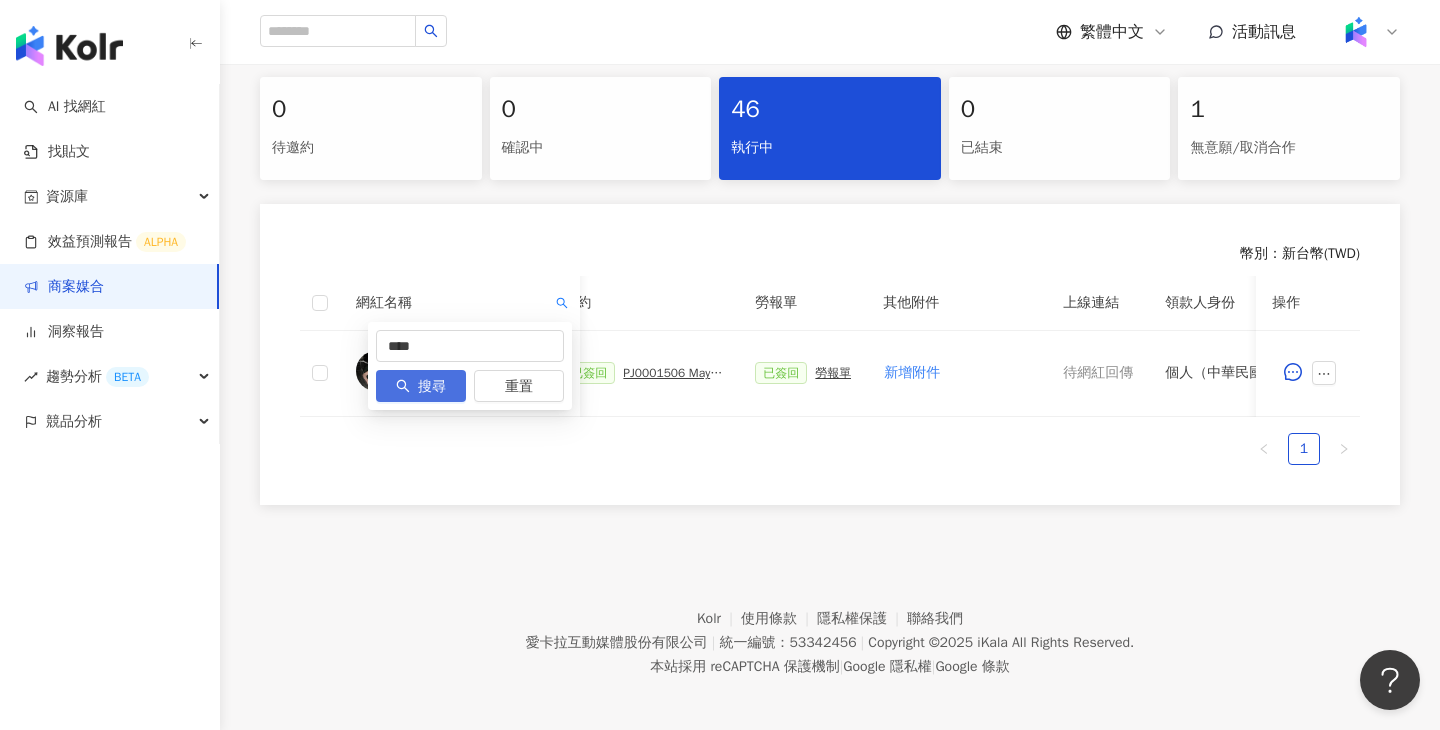 click on "搜尋" at bounding box center [421, 386] 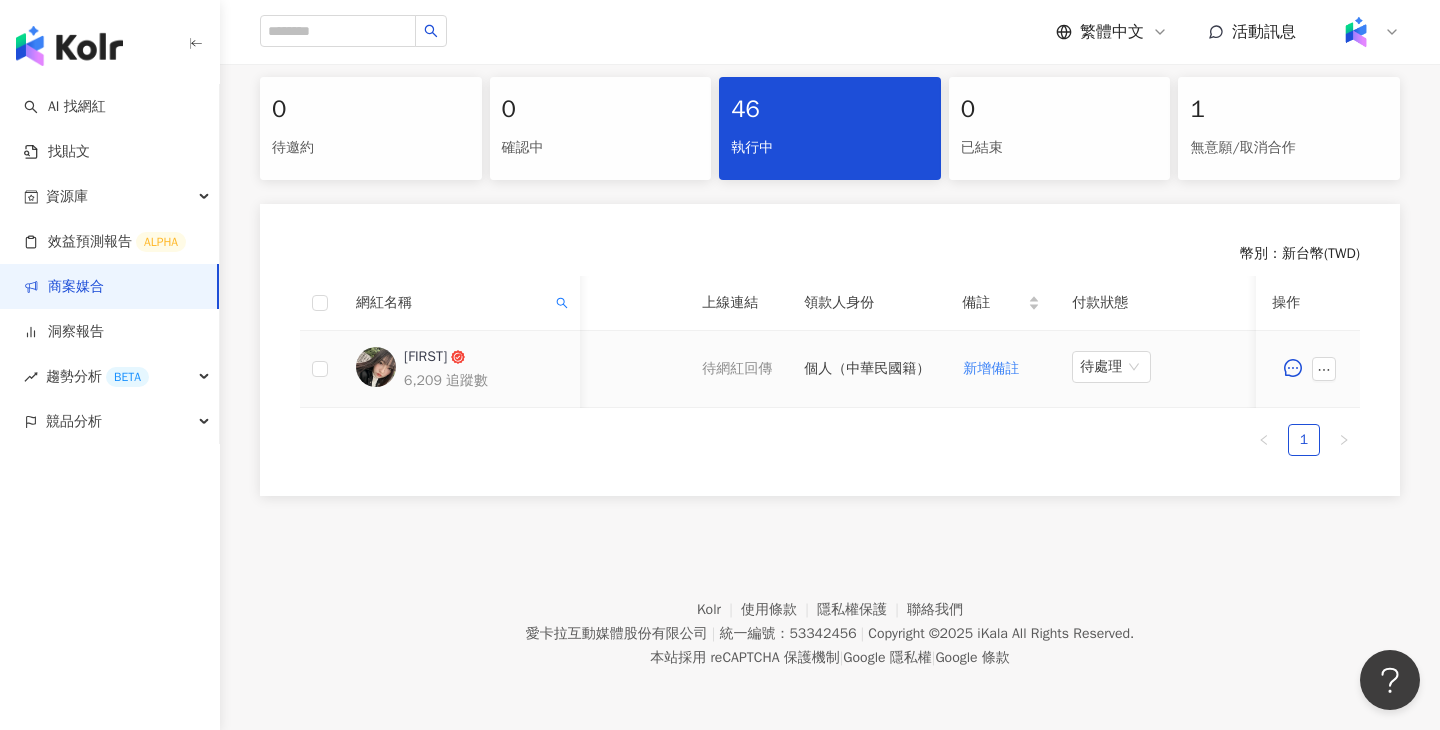 scroll, scrollTop: 0, scrollLeft: 564, axis: horizontal 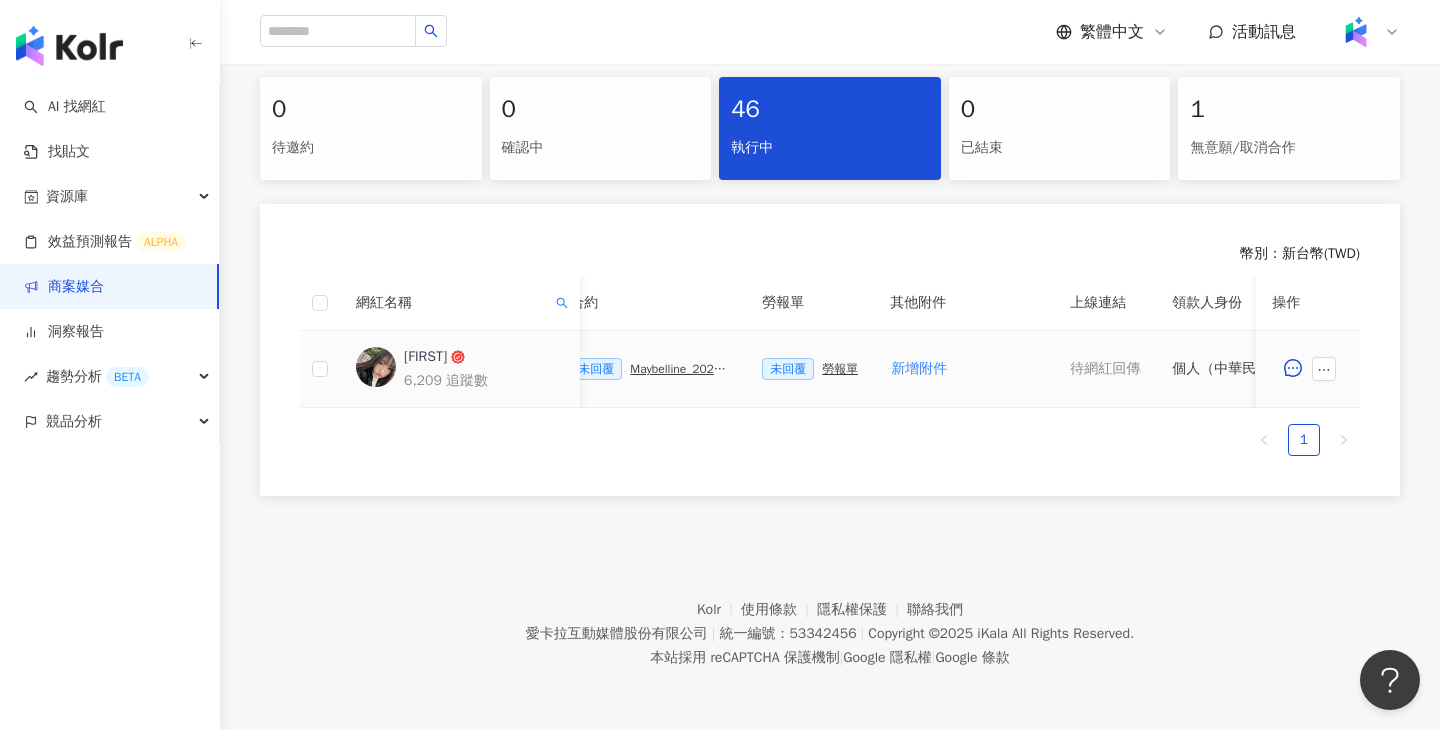 click on "勞報單" at bounding box center [840, 369] 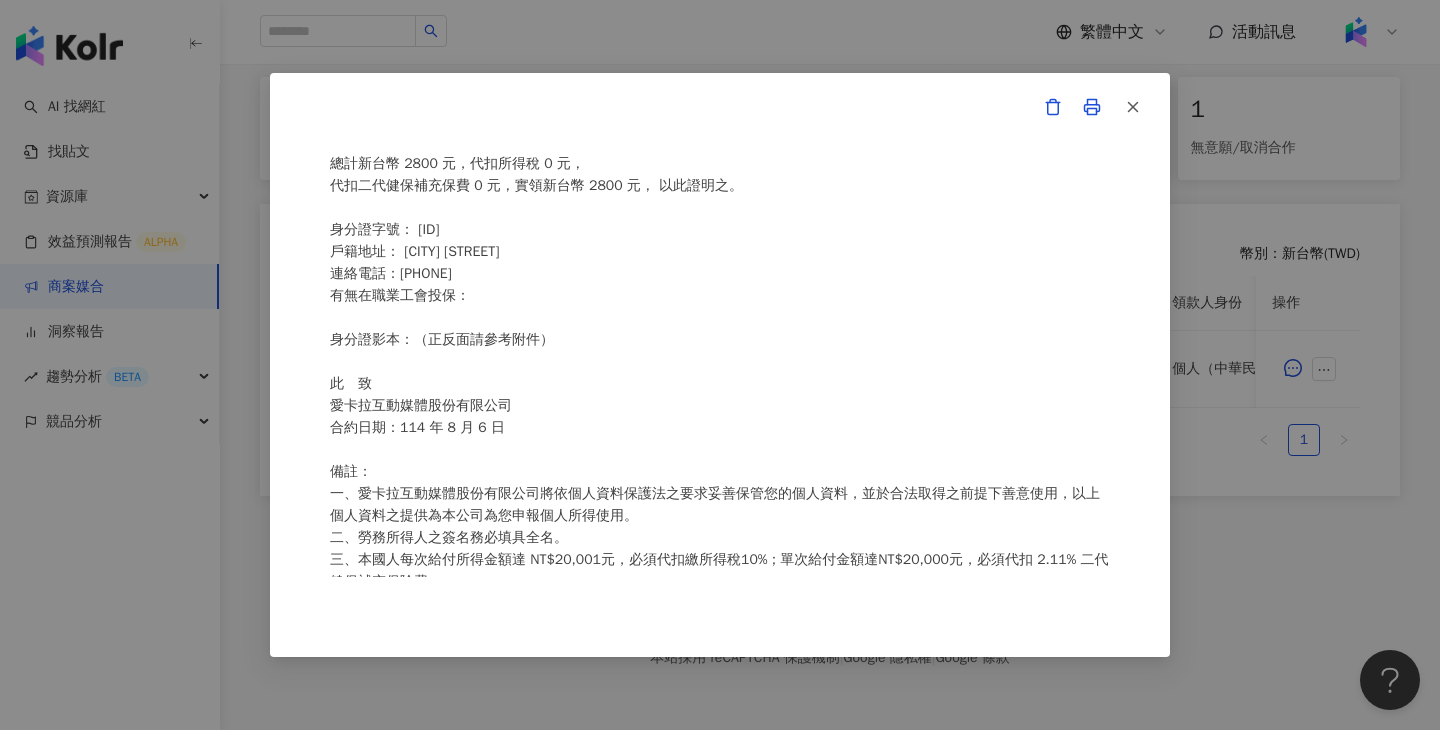 scroll, scrollTop: 389, scrollLeft: 0, axis: vertical 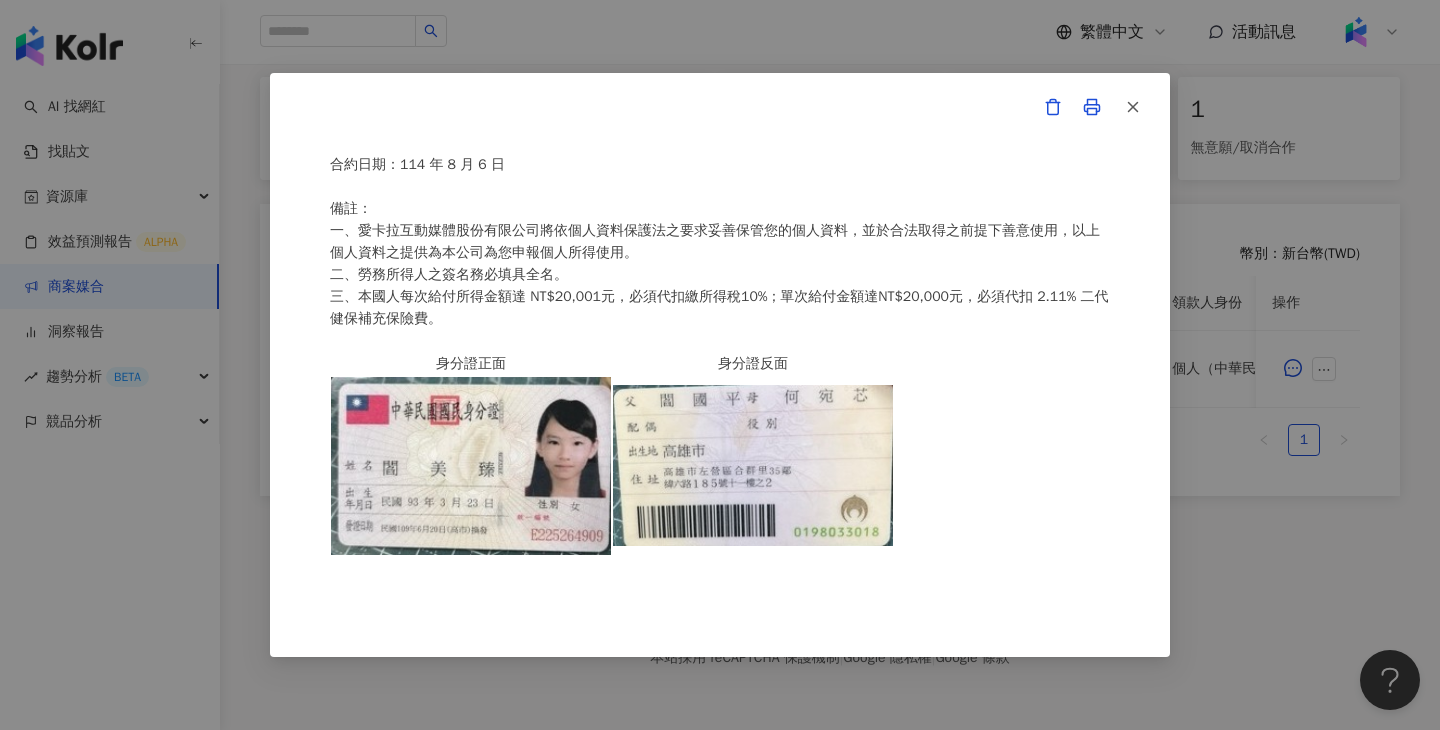 click on "愛卡拉互動媒體股份有限公司 勞務所得簽收單 本人 [FIRST] 茲領到 愛卡拉互動媒體股份有限公司 Maybelline_202506_超持久水光鎖吻唇釉新色 款項 ，  總計新台幣 2800 元，代扣所得稅 0 元， 代扣二代健保補充保費 0 元，實領新台幣 2800 元， 以此證明之。 身分證字號： [SSN] 戶籍地址： [CITY][DISTRICT][STREET]號[NUMBER]樓之[NUMBER] 連絡電話： [PHONE] 有無在職業工會投保：  身分證影本：（正反面請參考附件） 此　致 愛卡拉互動媒體股份有限公司 合約日期：114 年 8 月 6 日 備註： 一、愛卡拉互動媒體股份有限公司將依個人資料保護法之要求妥善保管您的個人資料，並於合法取得之前提下善意使用，以上個人資料之提供為本公司為您申報個人所得使用。 二、勞務所得人之簽名務必填具全名。 身分證正面 身分證反面" at bounding box center (720, 365) 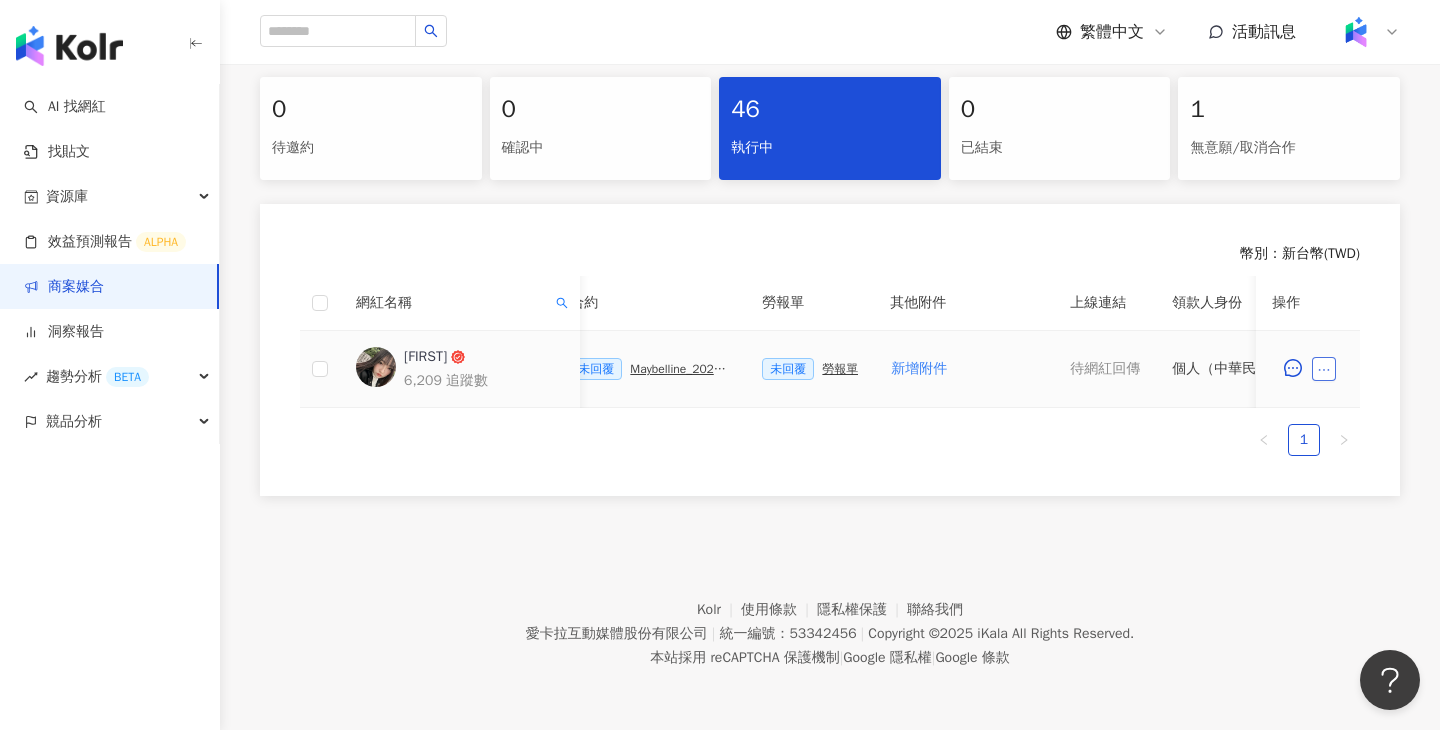 click 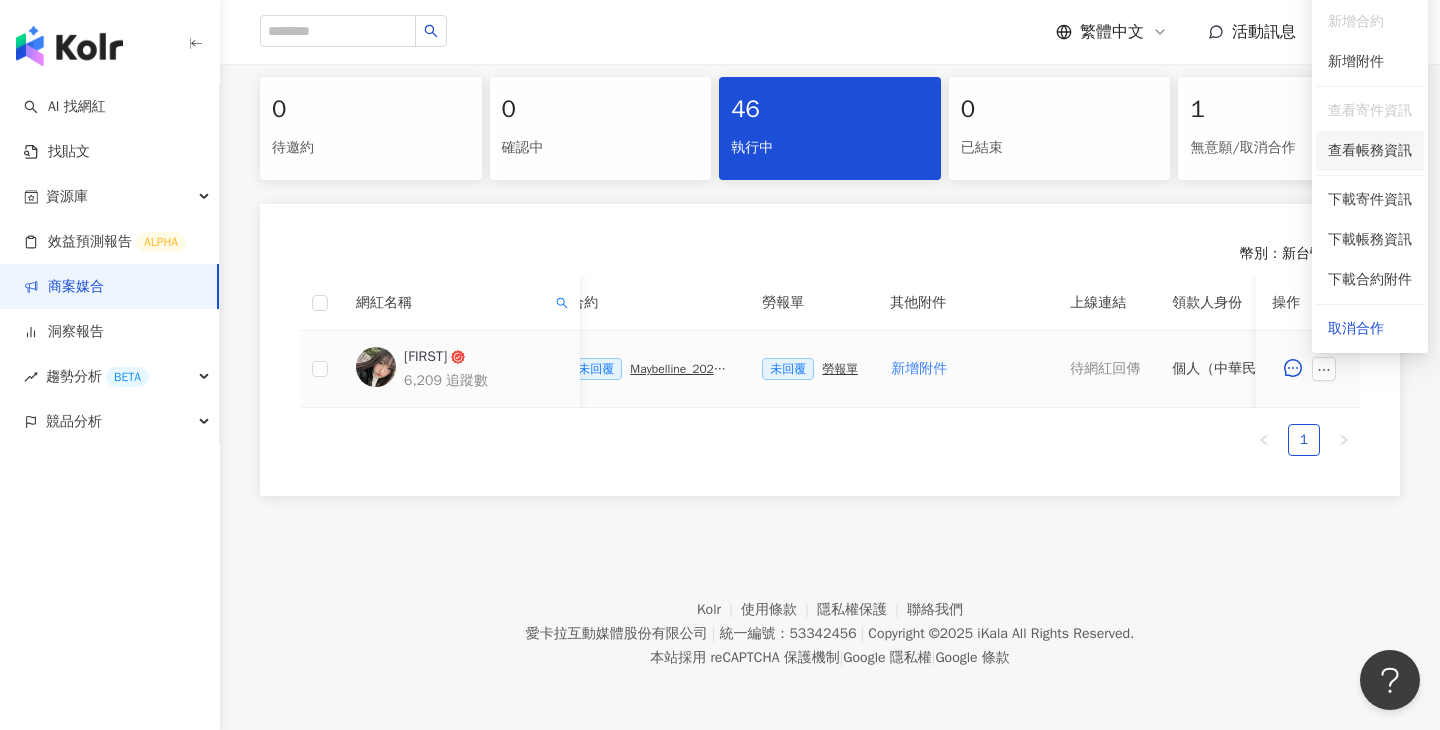 click on "查看帳務資訊" at bounding box center [1370, 151] 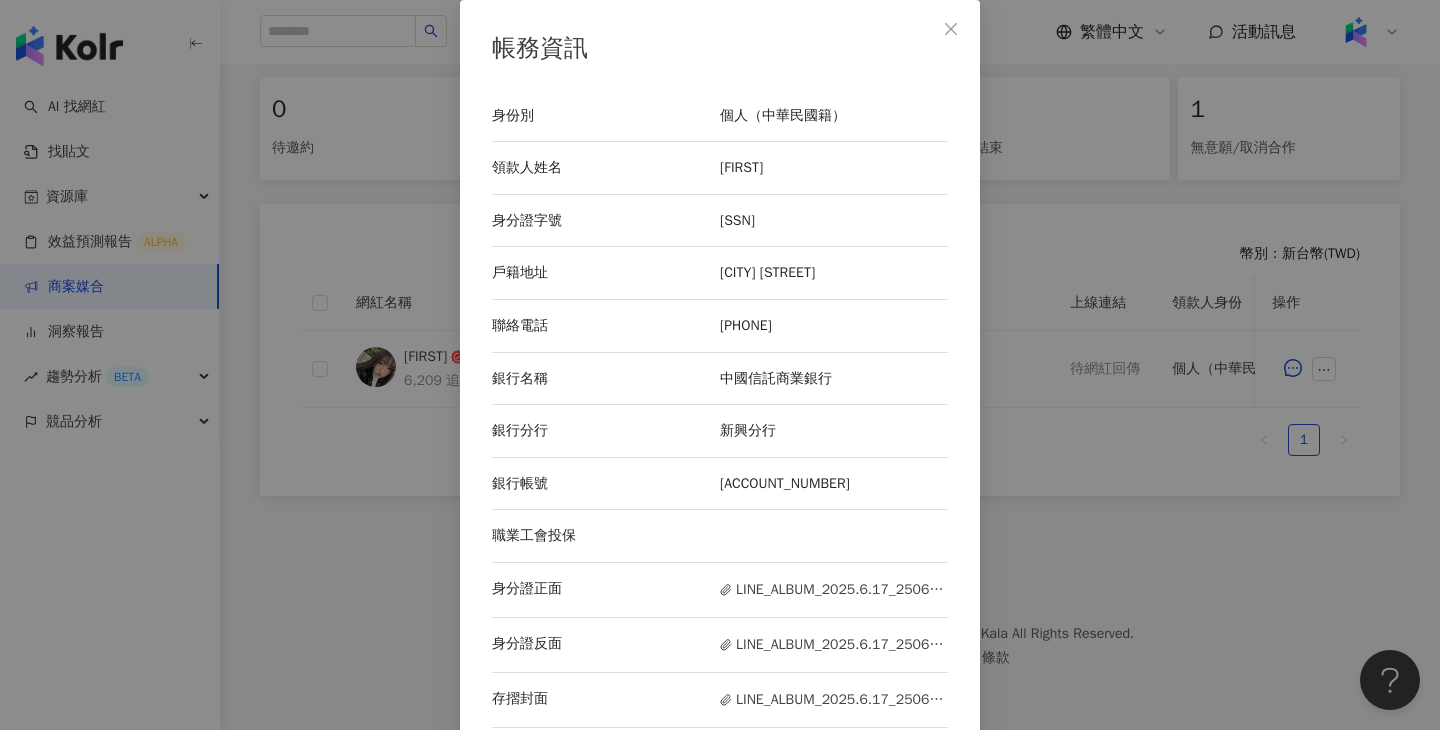 scroll, scrollTop: 22, scrollLeft: 0, axis: vertical 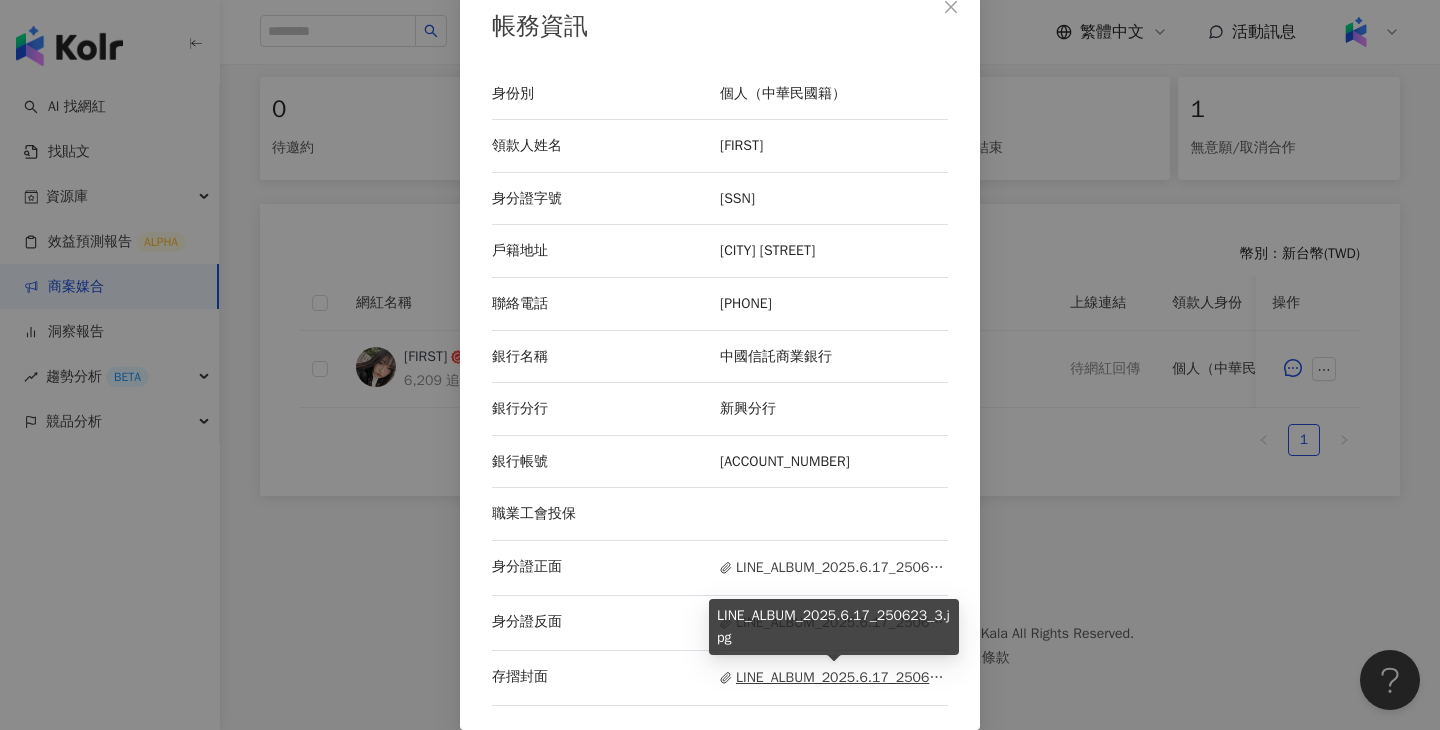 click on "LINE_ALBUM_2025.6.17_250623_3.jpg" at bounding box center (834, 678) 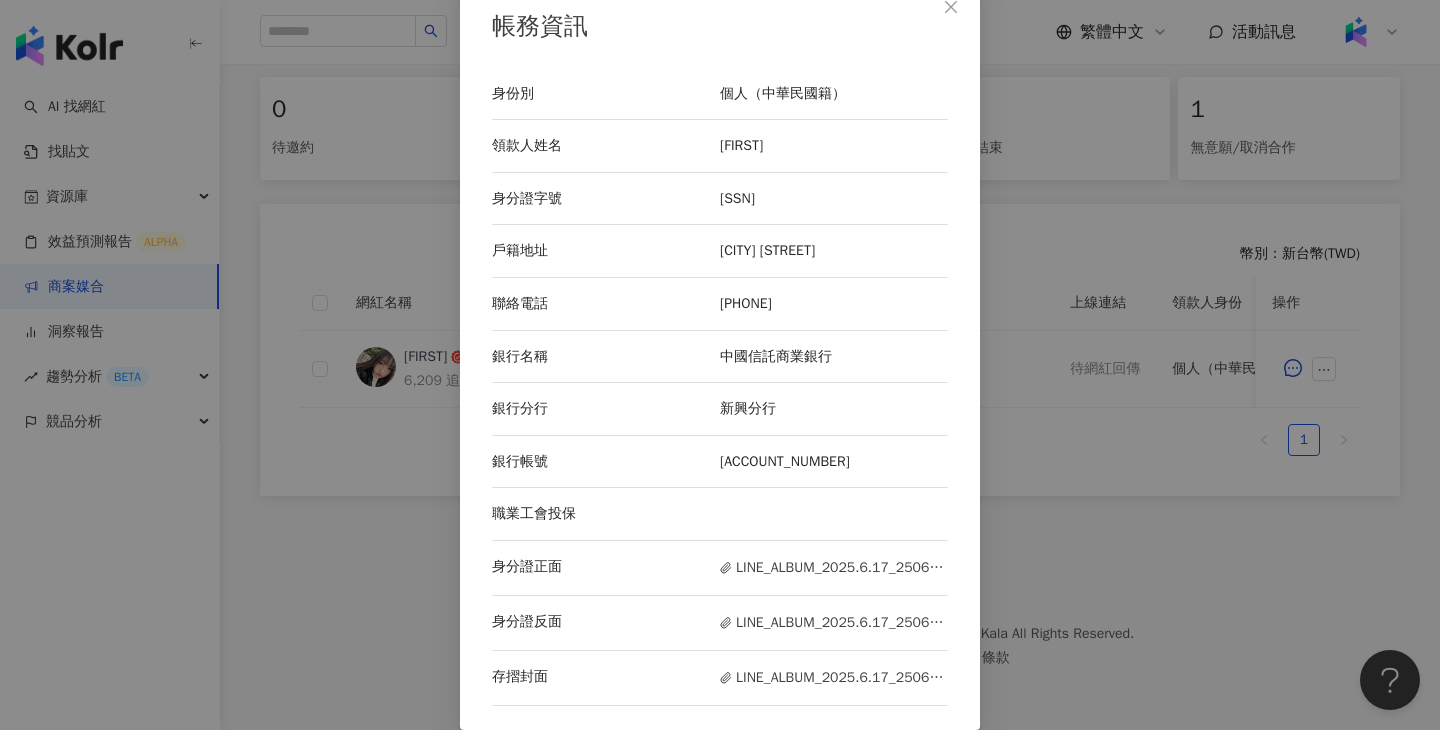 click on "帳務資訊 身份別 個人（中華民國籍） 領款人姓名 [FIRST] 身分證字號 [ID] 戶籍地址 [CITY] [STREET] 聯絡電話 [PHONE] 銀行名稱 中國信託商業銀行 銀行分行 新興分行 銀行帳號  196540277825 職業工會投保 身分證正面 LINE_ALBUM_2025.6.17_250623_1.jpg 身分證反面 LINE_ALBUM_2025.6.17_250623_2.jpg 存摺封面 LINE_ALBUM_2025.6.17_250623_3.jpg" at bounding box center (720, 365) 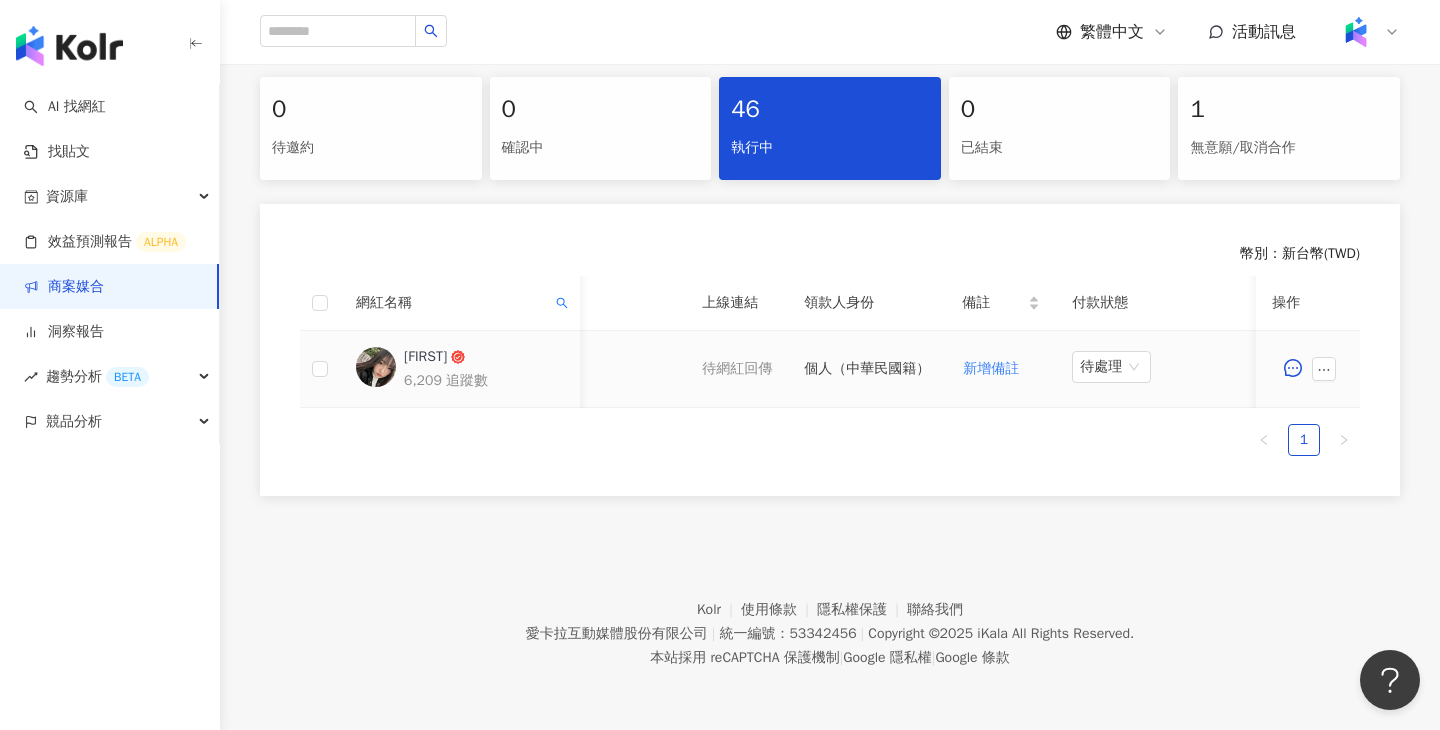 scroll, scrollTop: 0, scrollLeft: 476, axis: horizontal 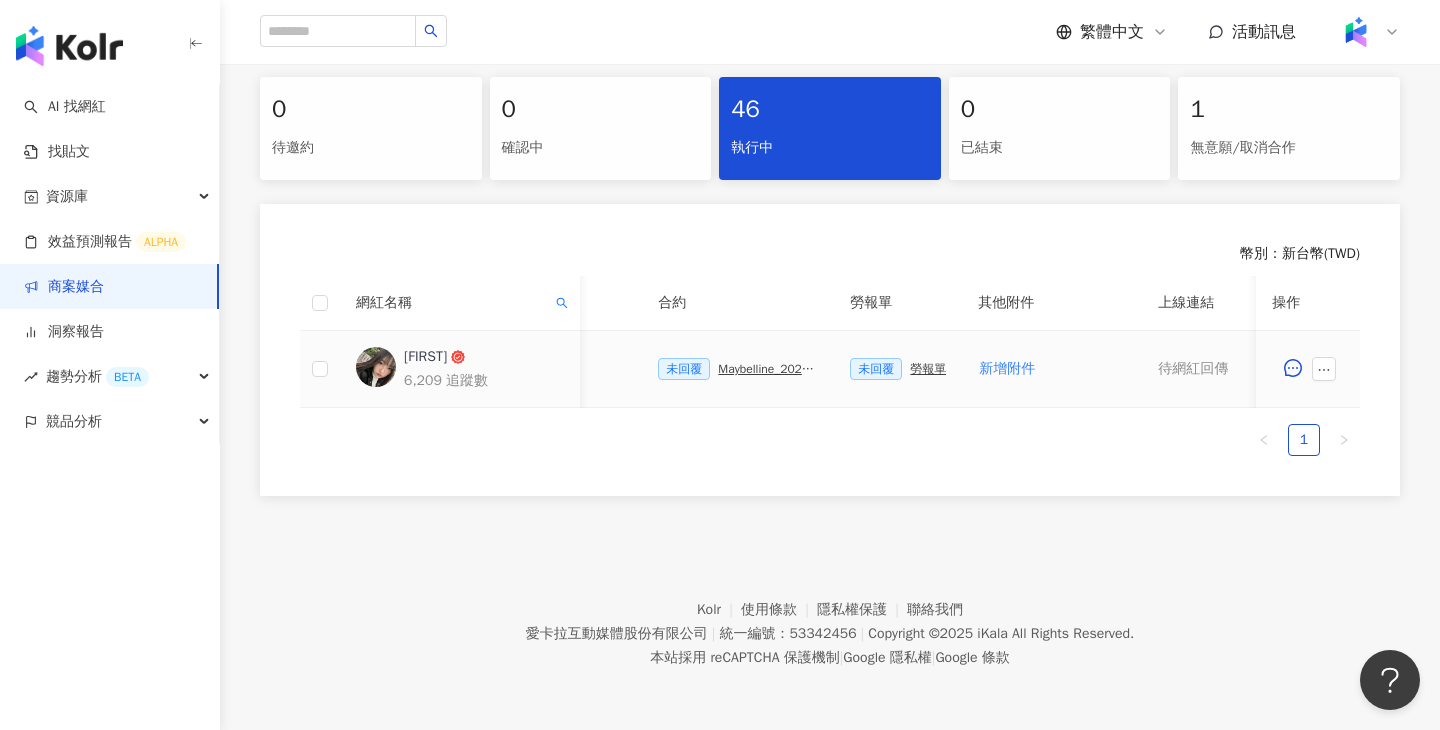 click on "Maybelline_202506_超持久水光鎖吻唇釉新色_萊雅合作備忘錄" at bounding box center [768, 369] 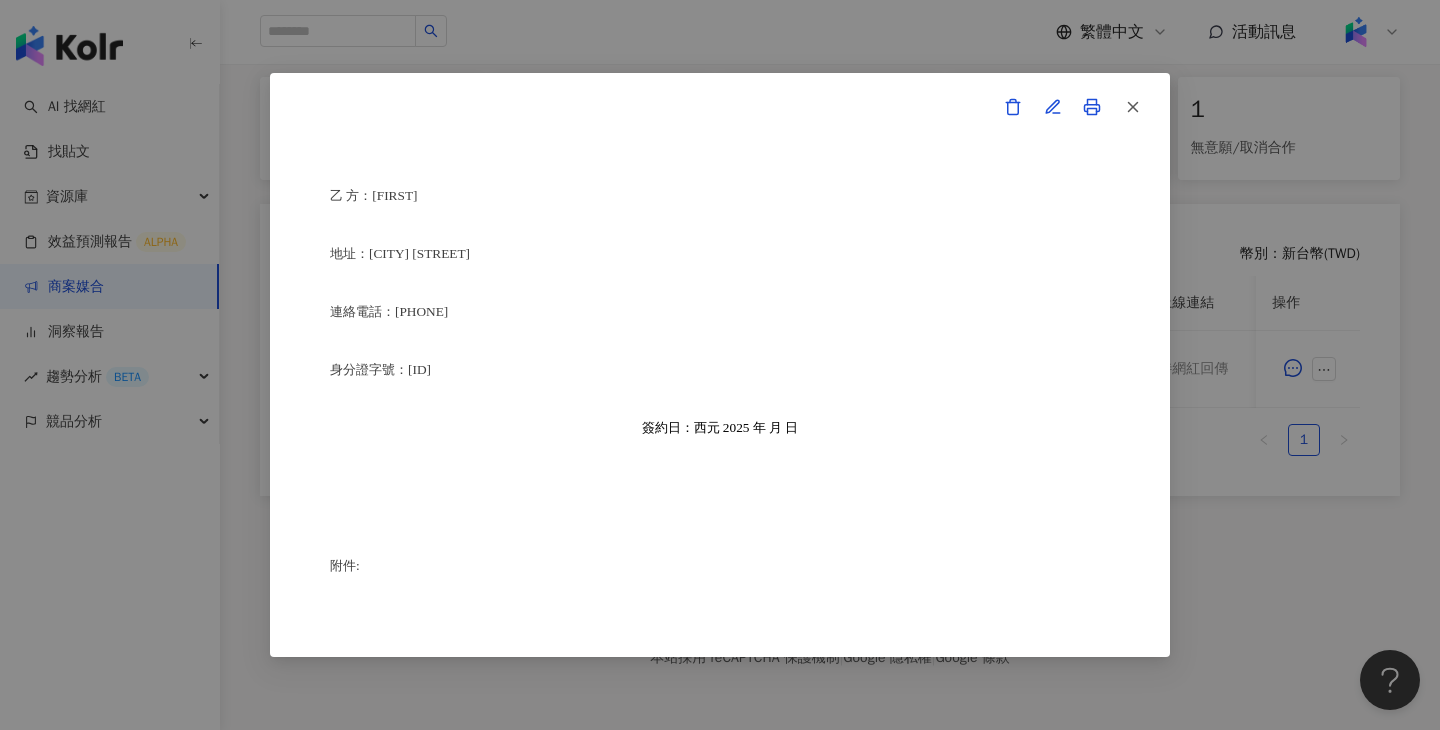 scroll, scrollTop: 4845, scrollLeft: 0, axis: vertical 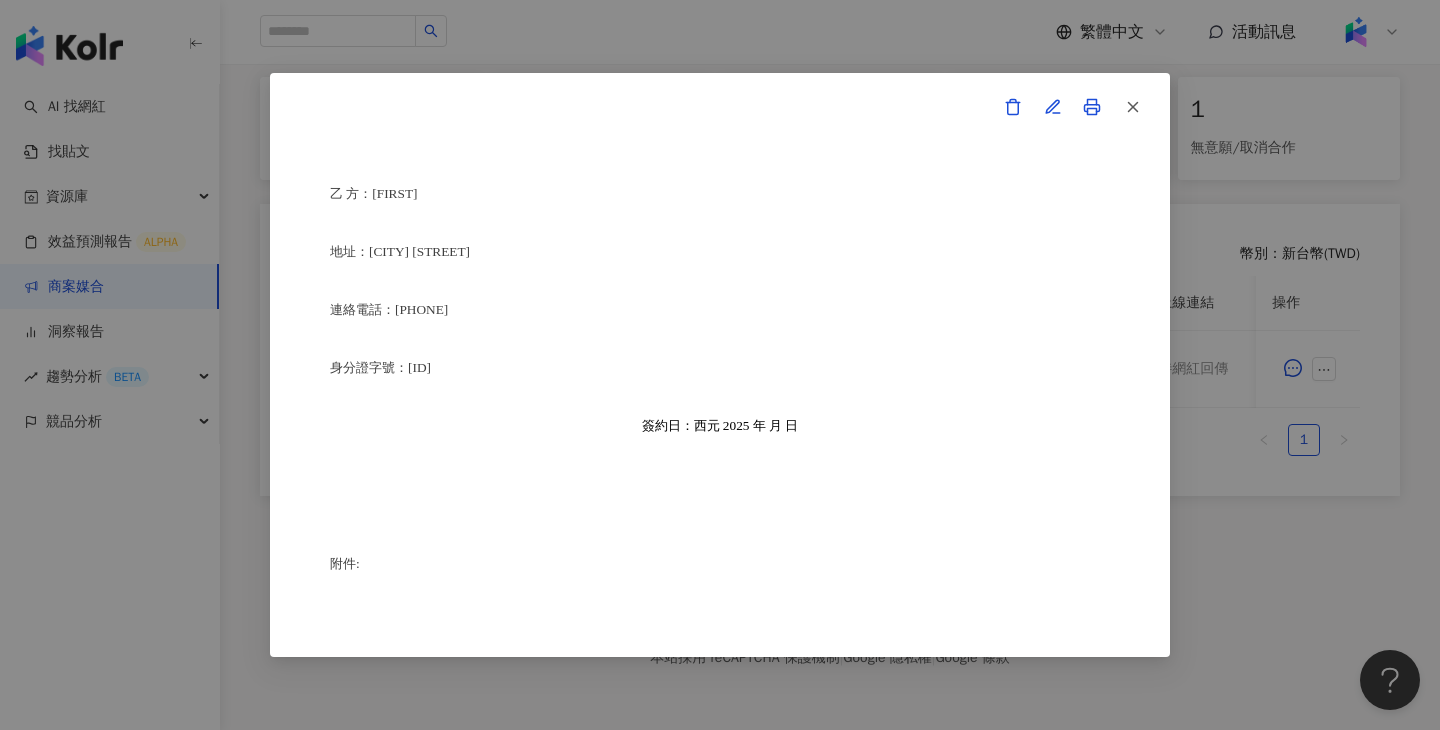 click on "合作備忘錄
甲方：愛卡拉互動媒體股份有限公司
乙方：[FIRST]
茲因甲方委託乙方[FIRST]進行台灣萊雅股份有限公司(以下簡稱台灣萊雅)旗下品牌 Maybelline 之 超持久水光鎖吻唇釉 產品網路宣傳(下簡稱本合作)，甲方及乙方（以下合稱「雙方」）約定之事項如下：
1、   合作期間： 自西元(下同)  2025  年 6 月 9 日至 2025 年 8 月 31 日止。
2、   雙方就本合作內容如下：
（1）   乙方承諾提供本服務內容如下：
乙方應於  2025年 6 月 13 日至 2025 年 7 月 31 日間 或於甲方所指定之時間，完成台灣萊雅品牌產品之圖文撰寫或影音拍攝(以下簡稱貼文)，並公開發布至乙方下列之社群媒體進行網路推廣宣傳： Threads平台 (網址：)，貼文共一則，合作產品資訊置入Threads貼文回文共一則。
乙方並應確保依前條款所撰之貼文符合以下規定：文章須達 ［20］" at bounding box center (720, 365) 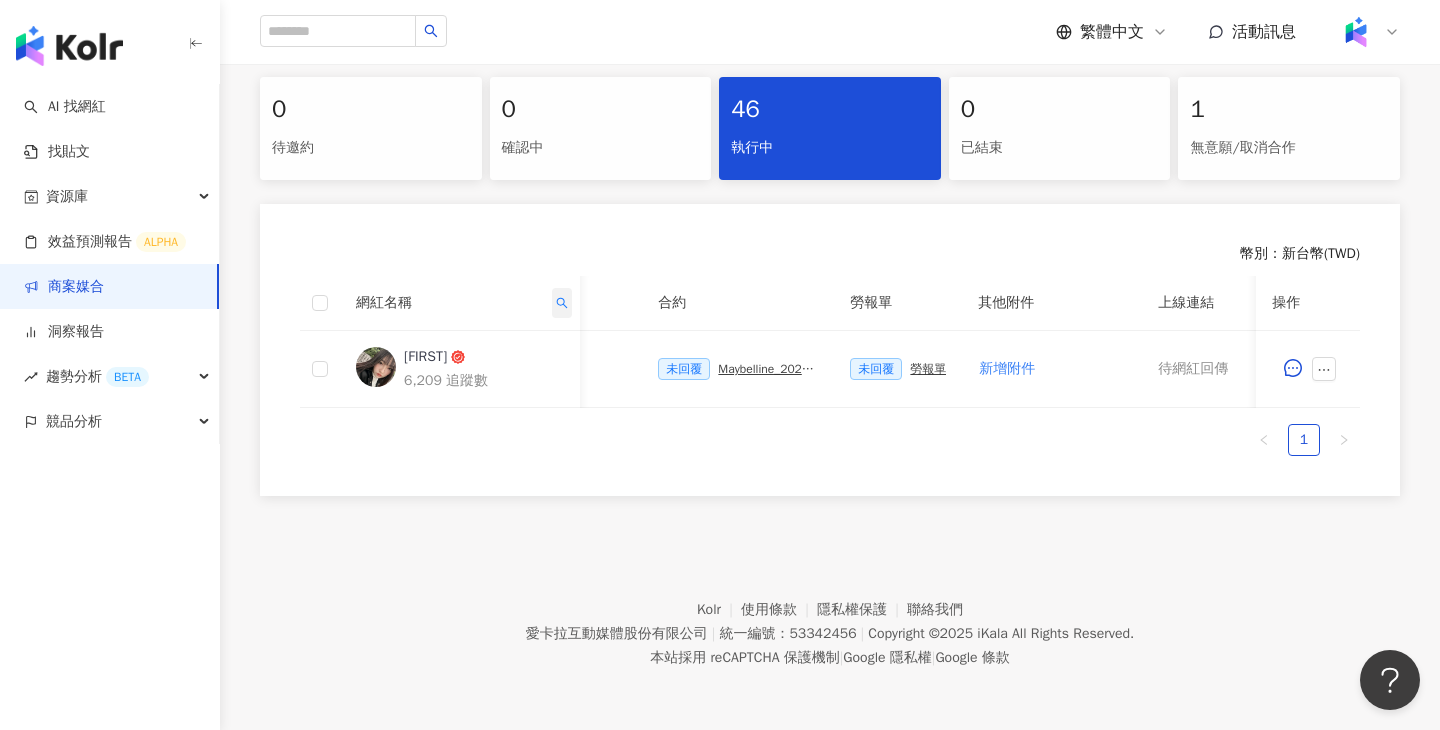 click 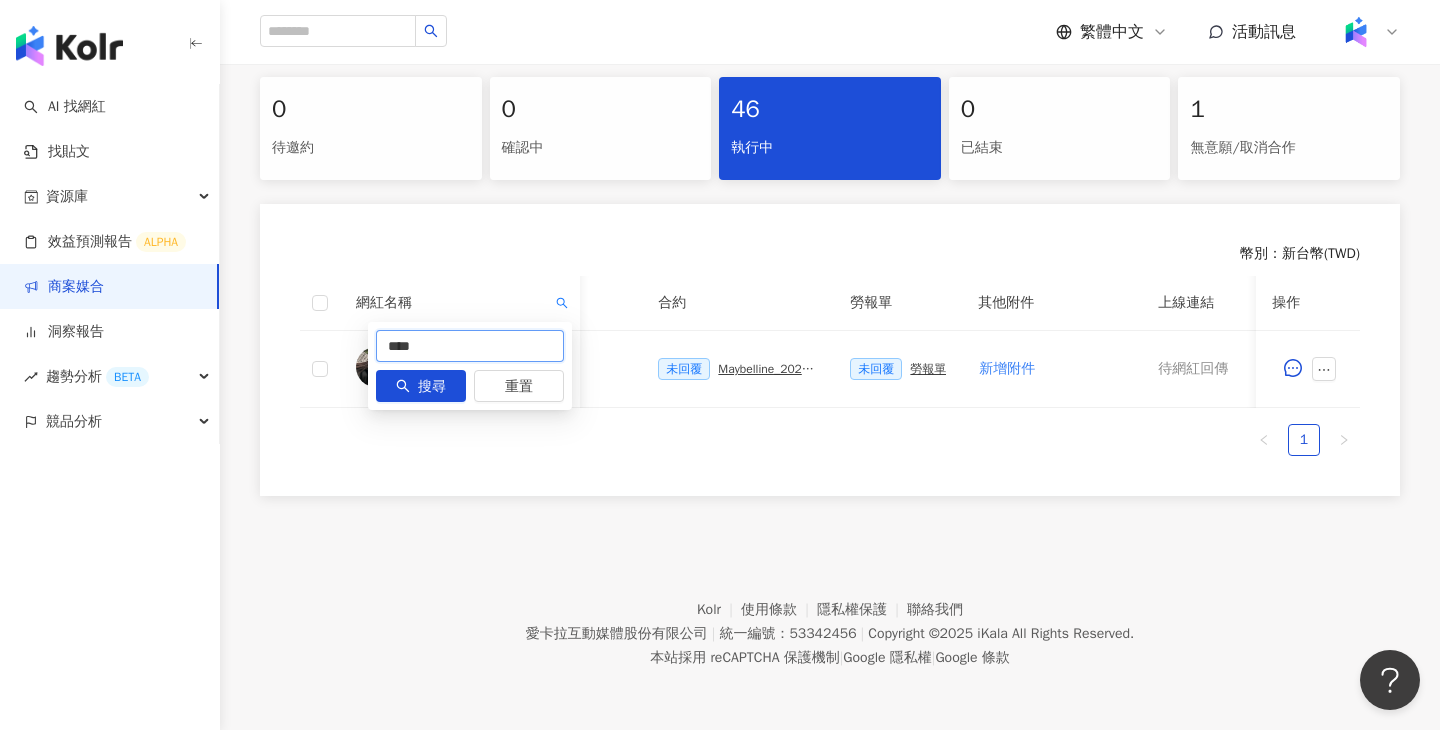 click on "****" at bounding box center [470, 346] 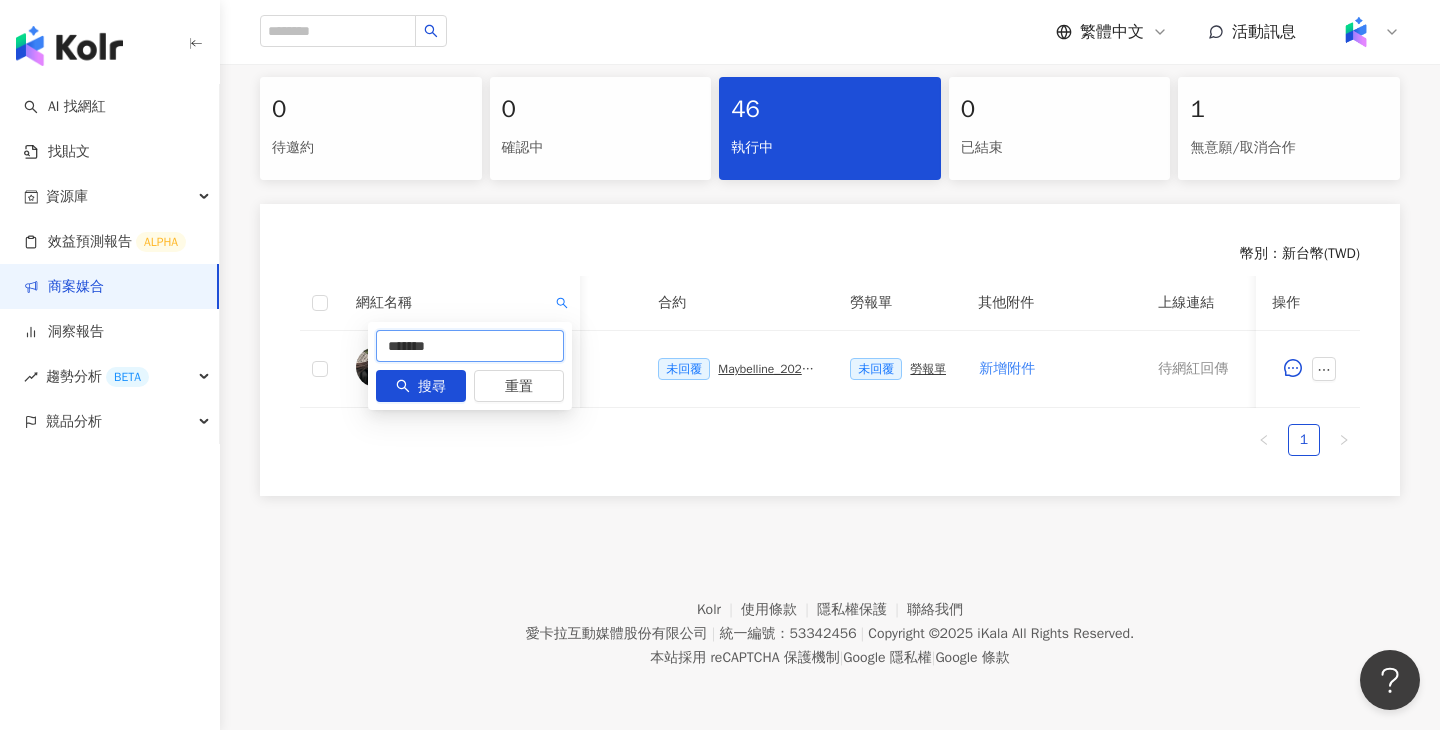 type on "*******" 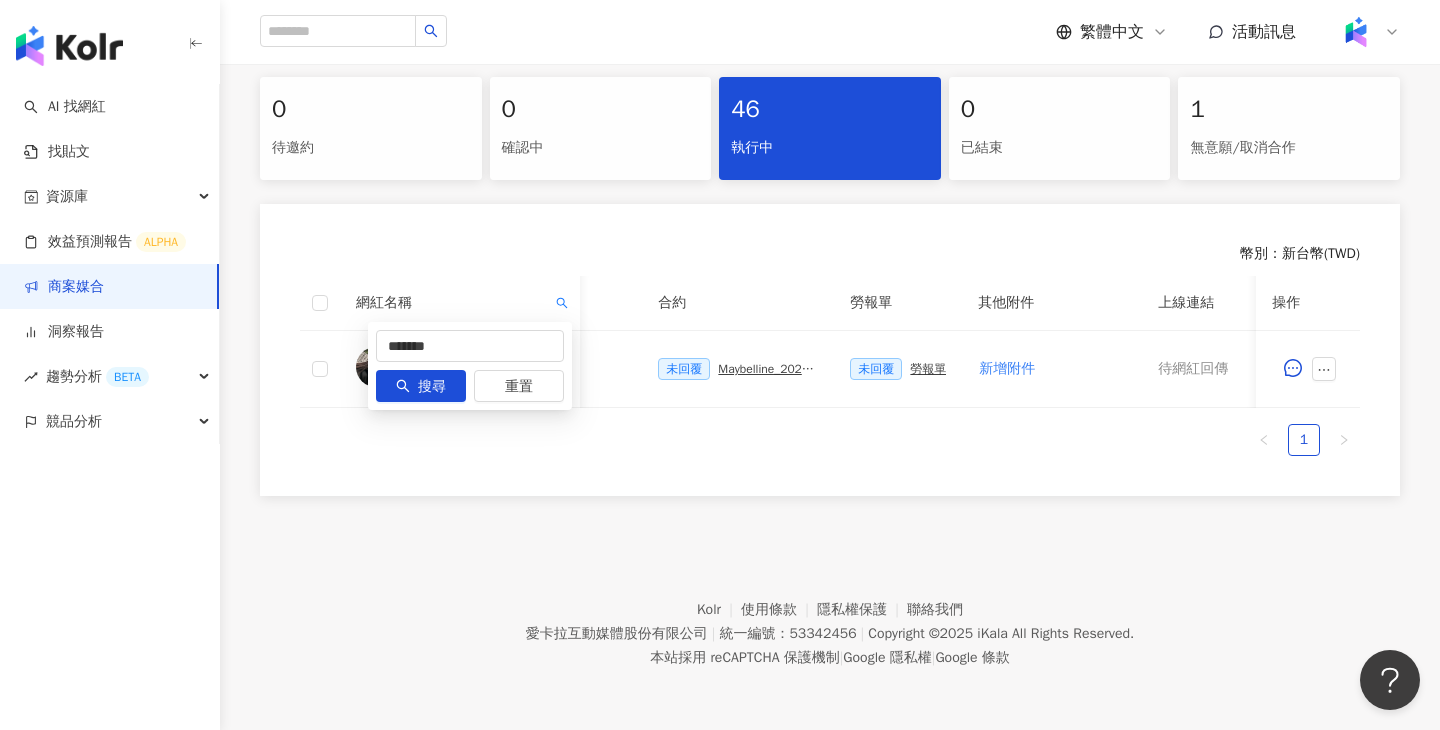 click on "******* 搜尋 重置" at bounding box center (470, 366) 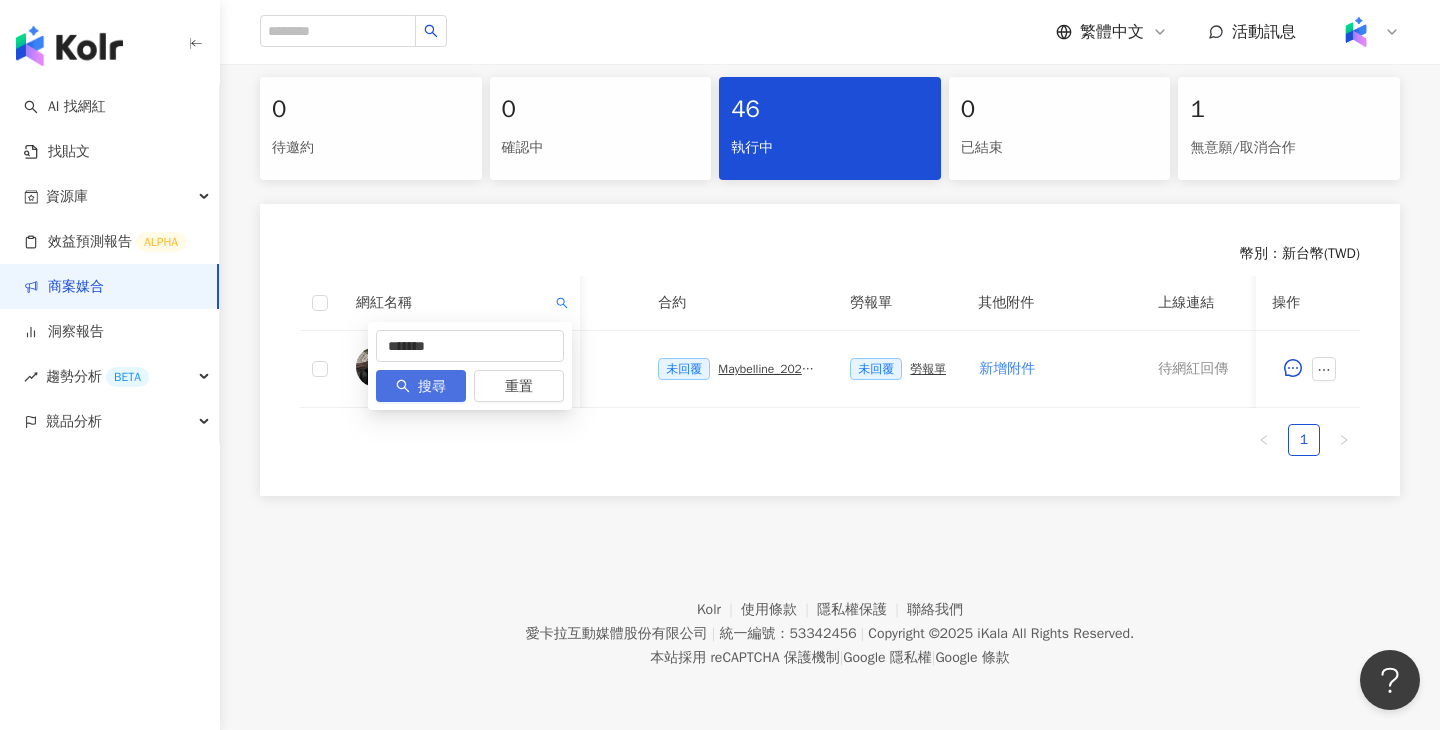 click on "搜尋" at bounding box center [432, 387] 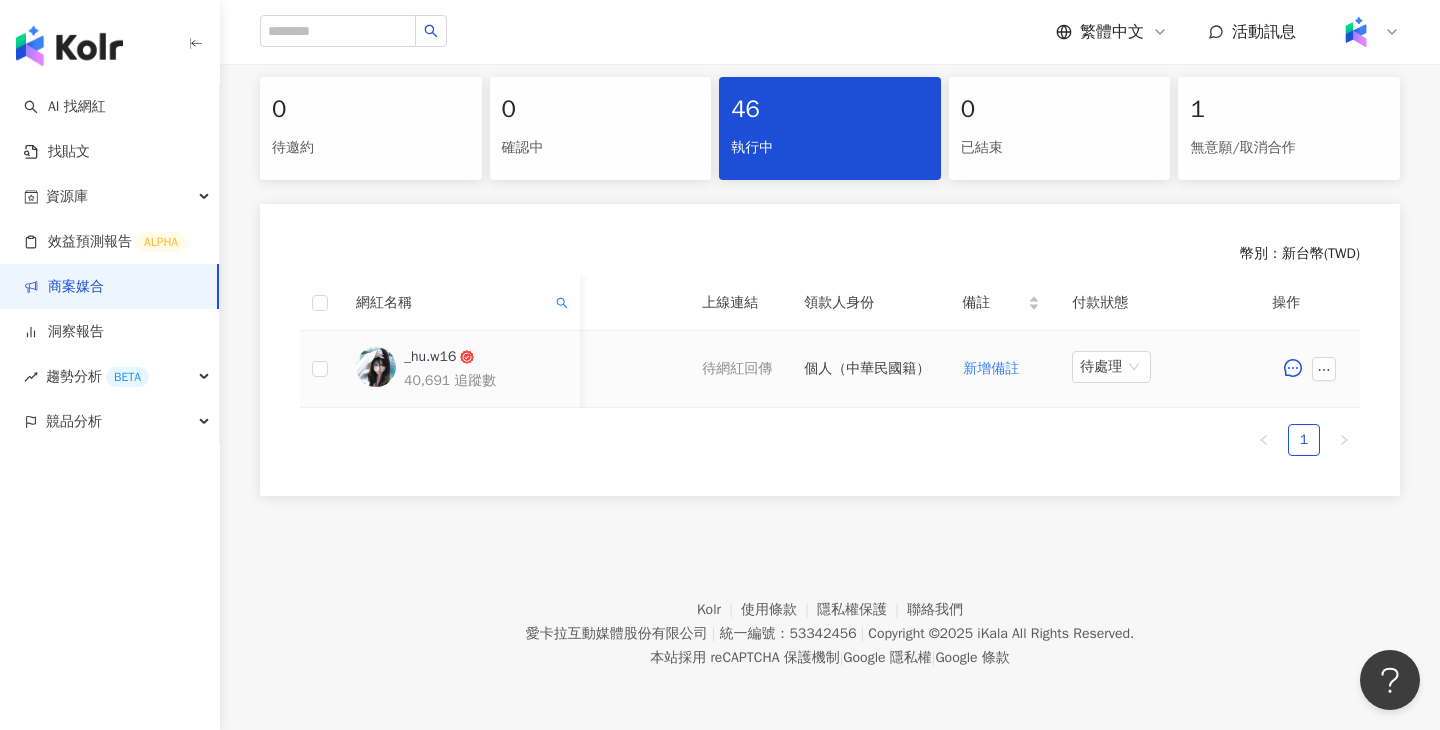 scroll, scrollTop: 0, scrollLeft: 548, axis: horizontal 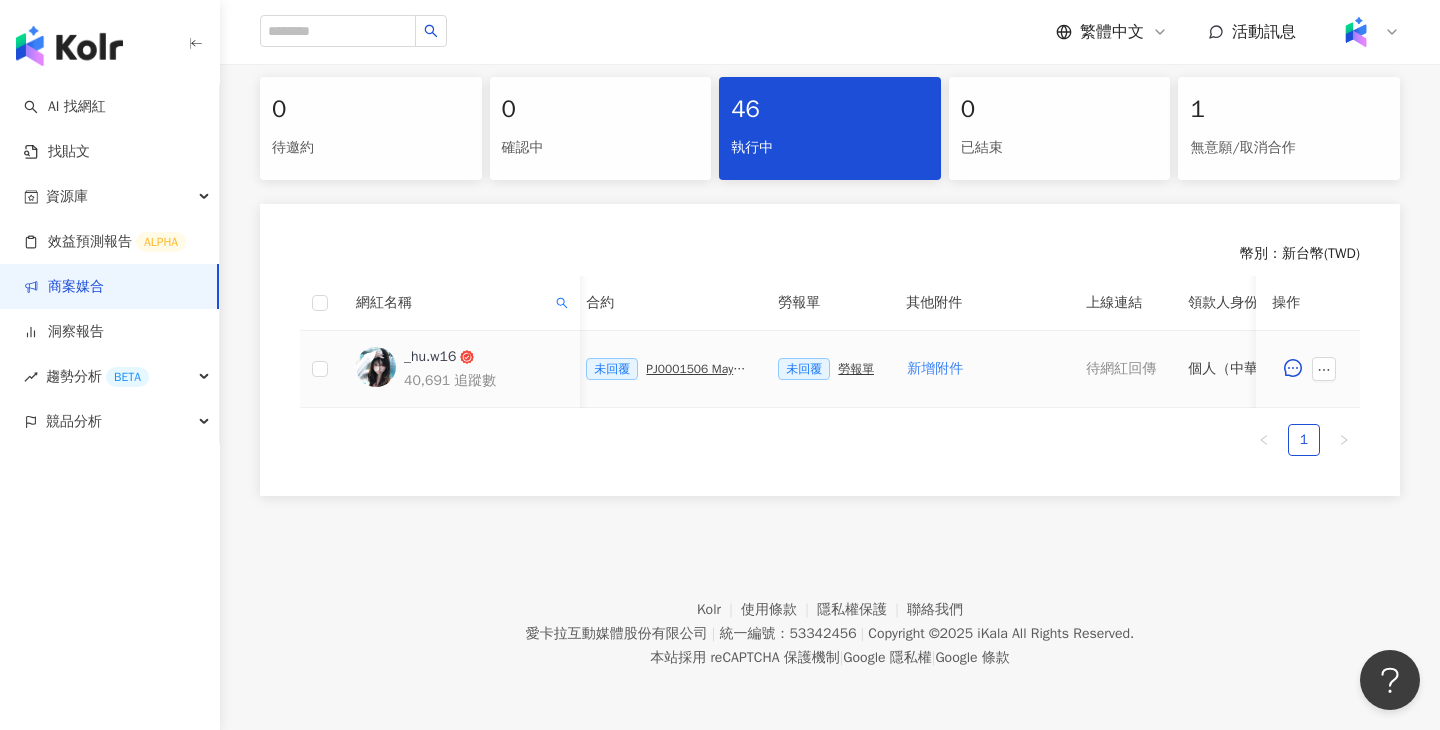 click on "PJ0001506 Maybelline_202506_超持久水光鎖吻唇釉新色_萊雅合作備忘錄" at bounding box center (696, 369) 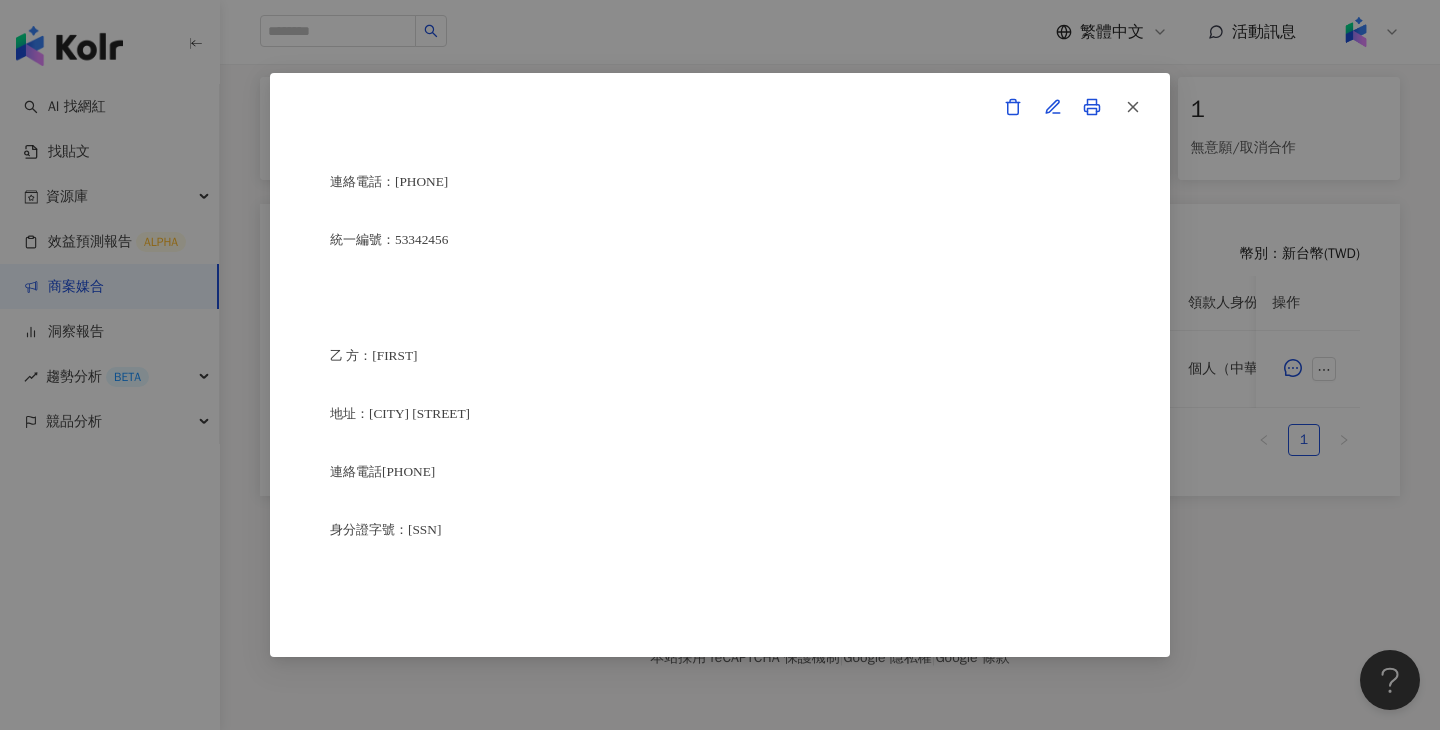 scroll, scrollTop: 4516, scrollLeft: 0, axis: vertical 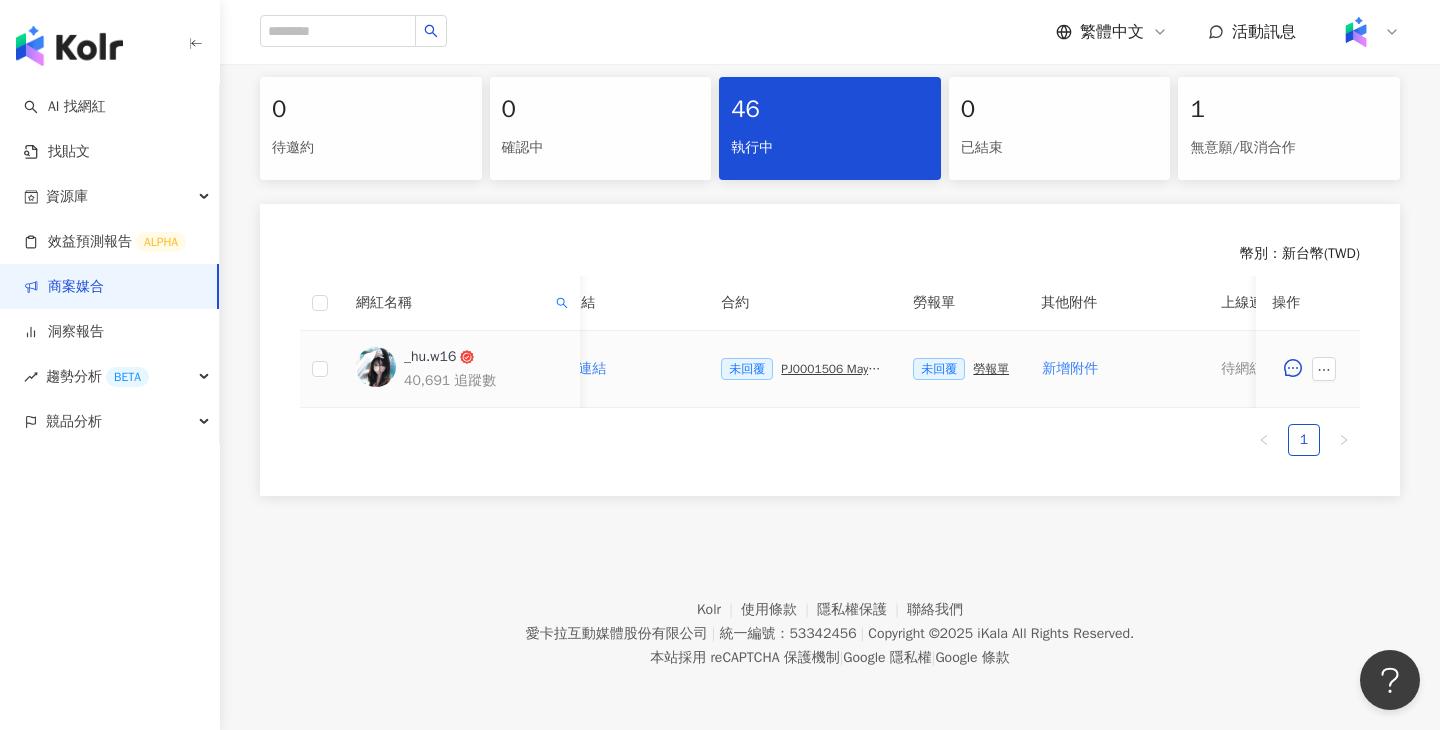 click on "勞報單" at bounding box center [991, 369] 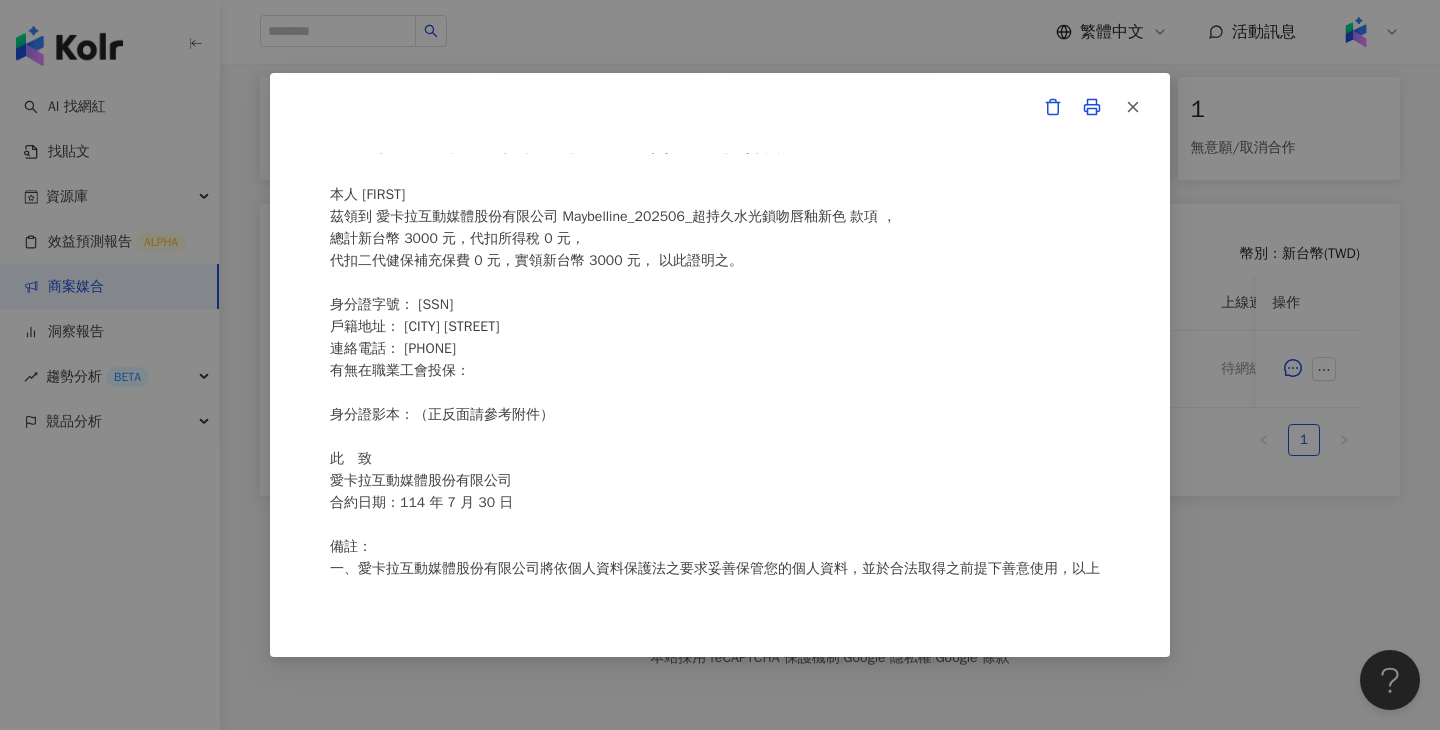 scroll, scrollTop: 57, scrollLeft: 0, axis: vertical 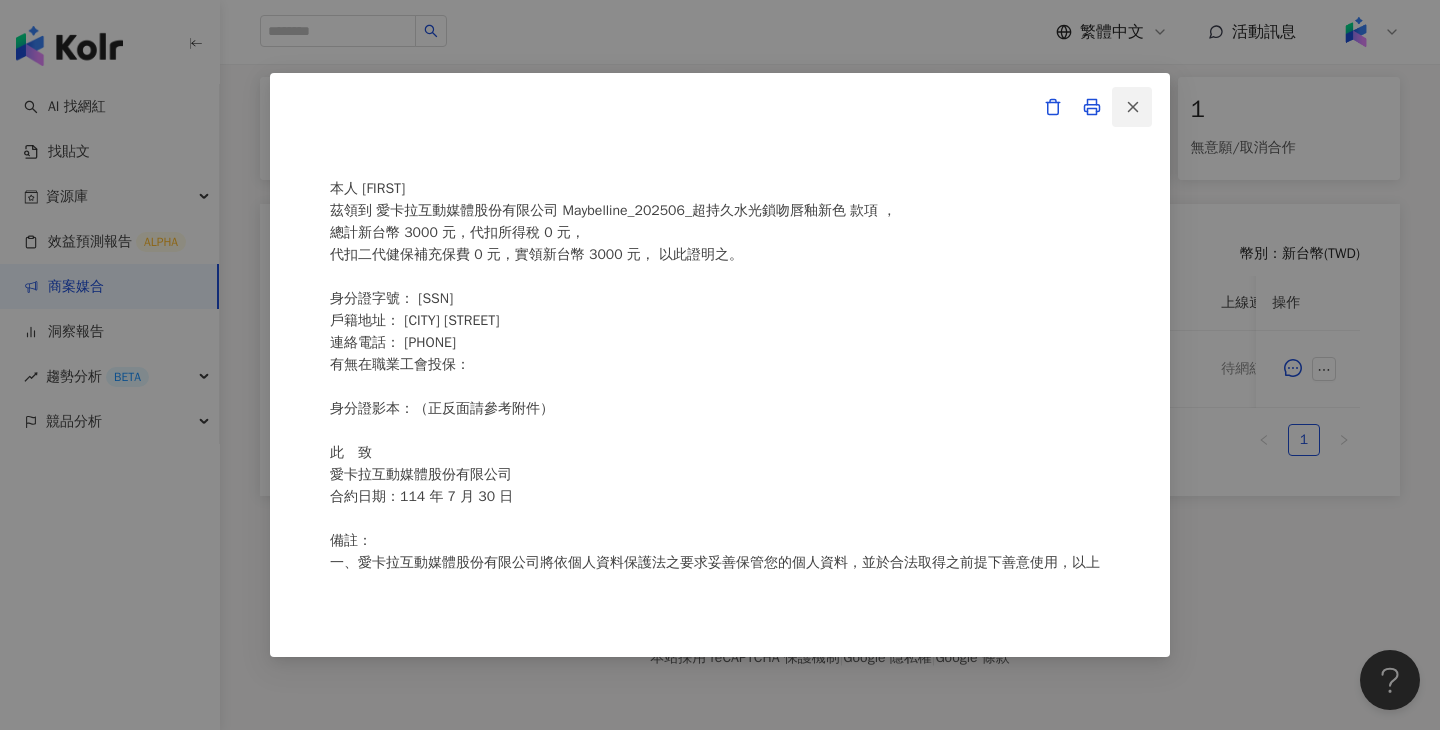 click 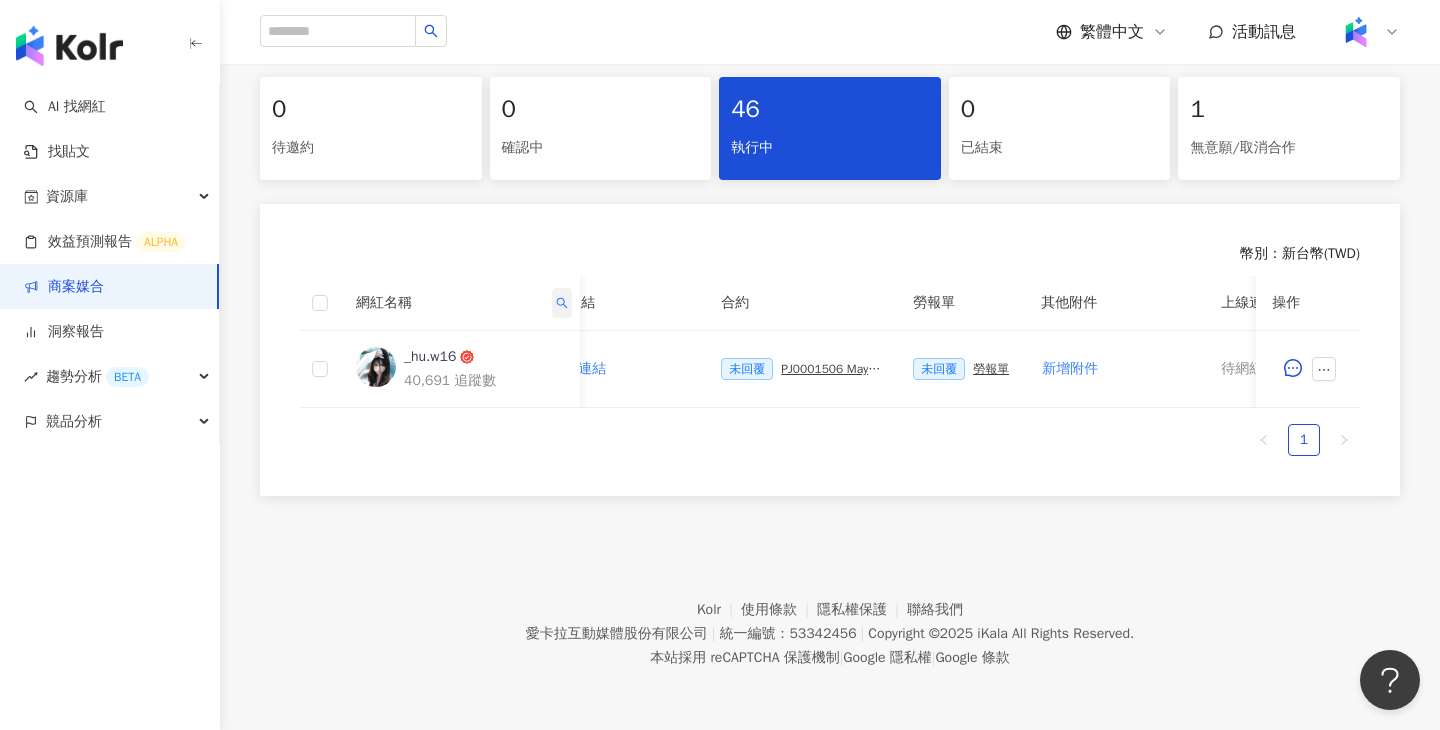 click at bounding box center [562, 303] 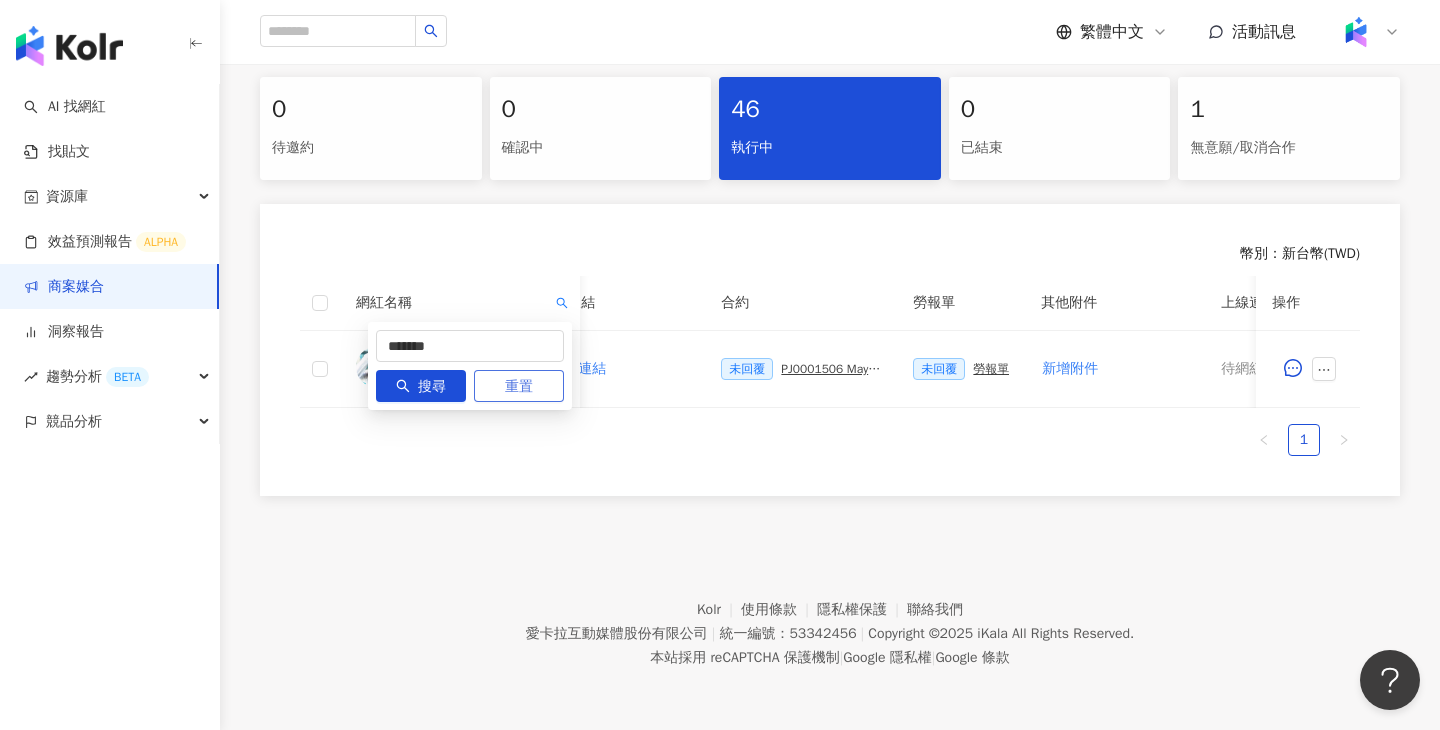 click on "重置" at bounding box center (519, 387) 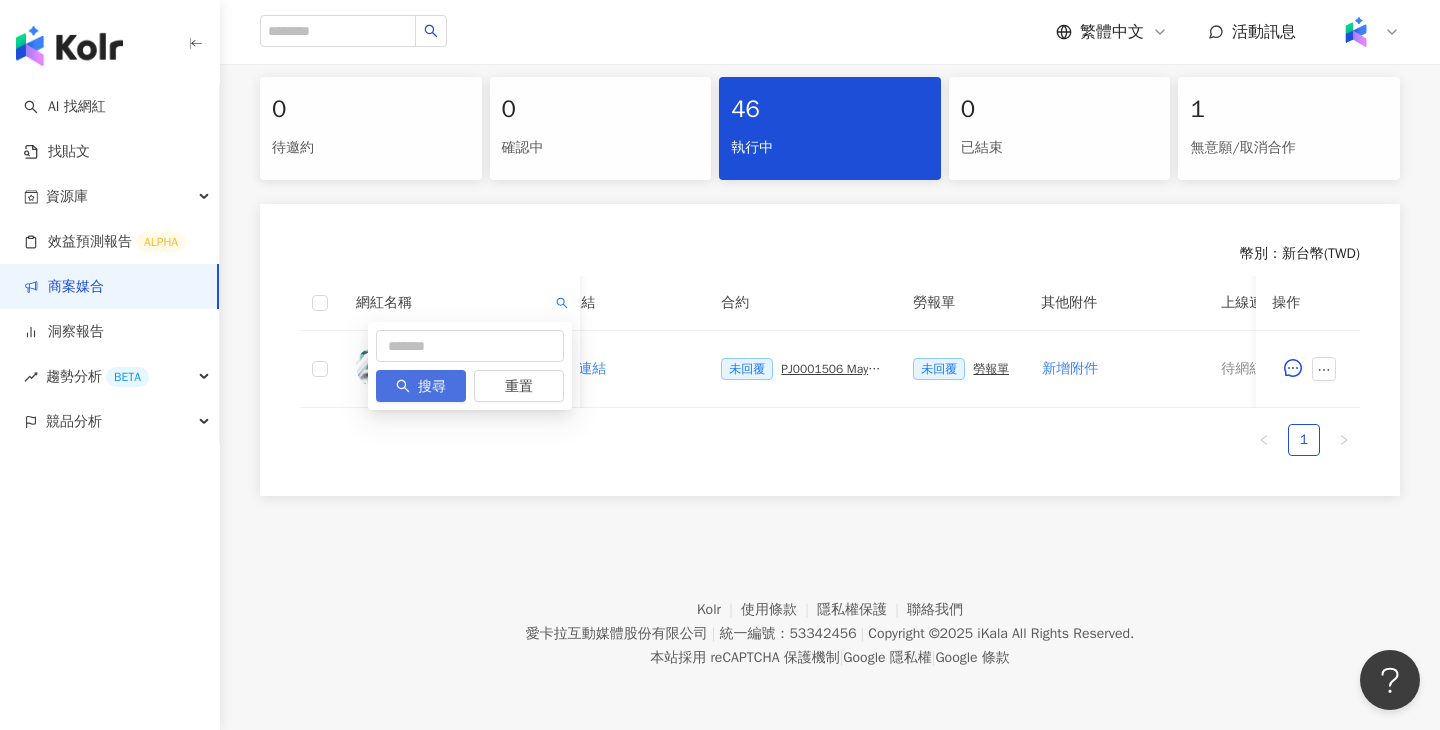 click on "搜尋" at bounding box center [432, 387] 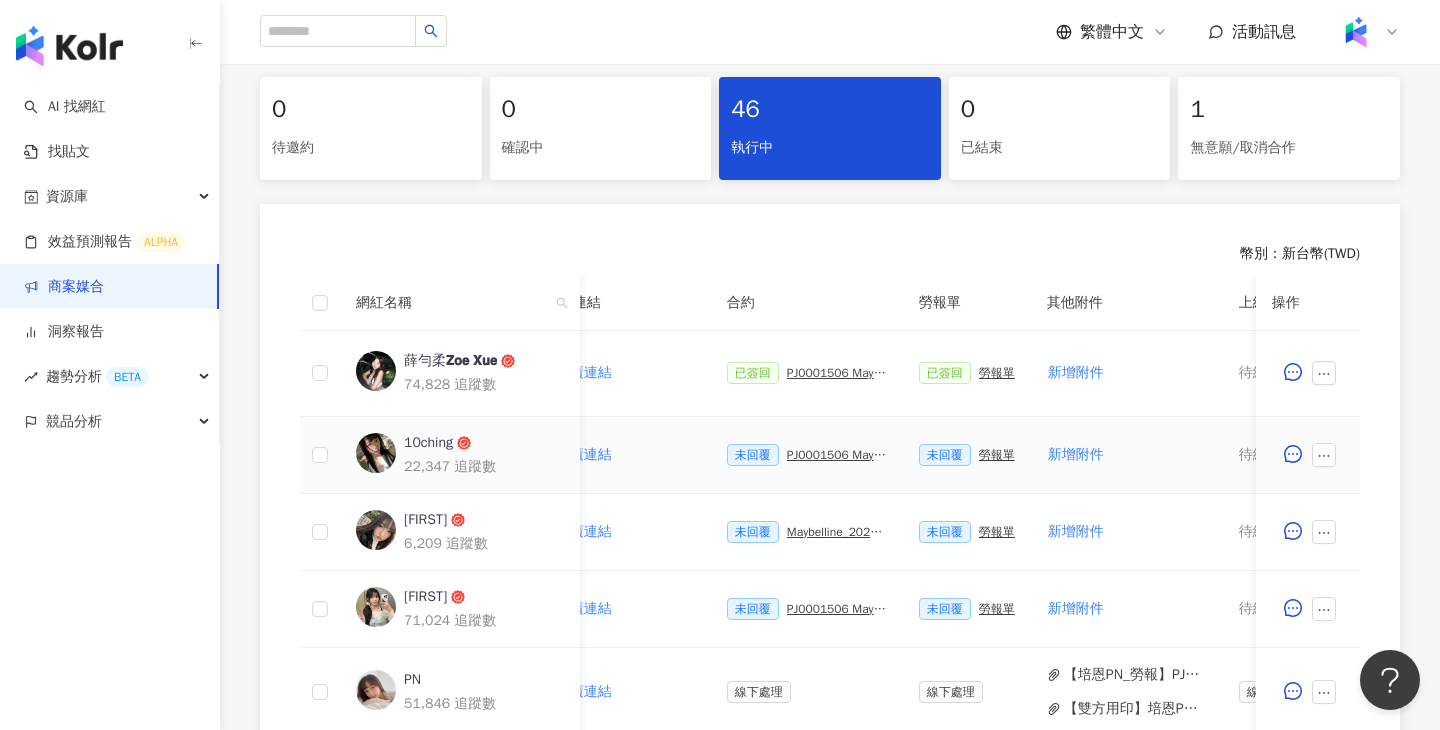 scroll, scrollTop: 0, scrollLeft: 959, axis: horizontal 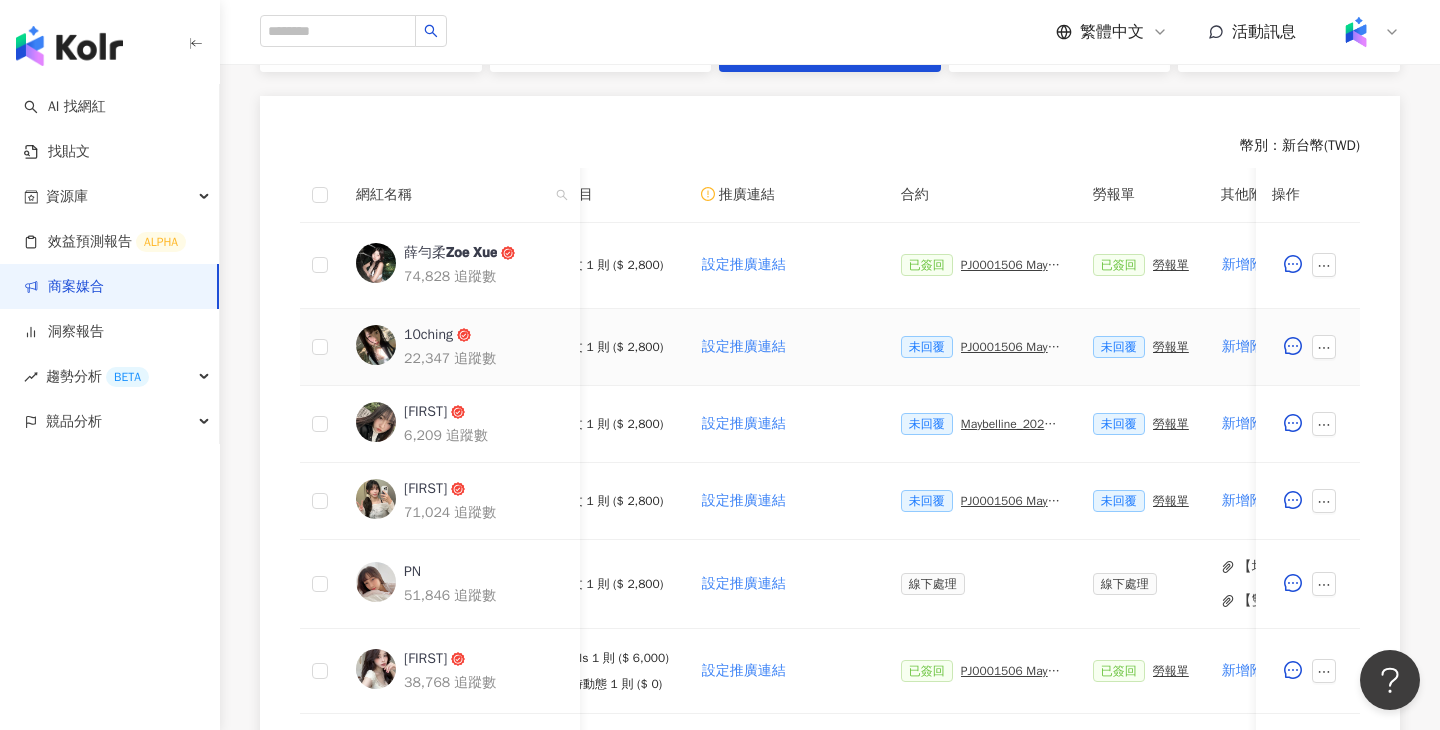 click on "未回覆 PJ0001506 Maybelline_202506_超持久水光鎖吻唇釉新色_萊雅合作備忘錄" at bounding box center [981, 347] 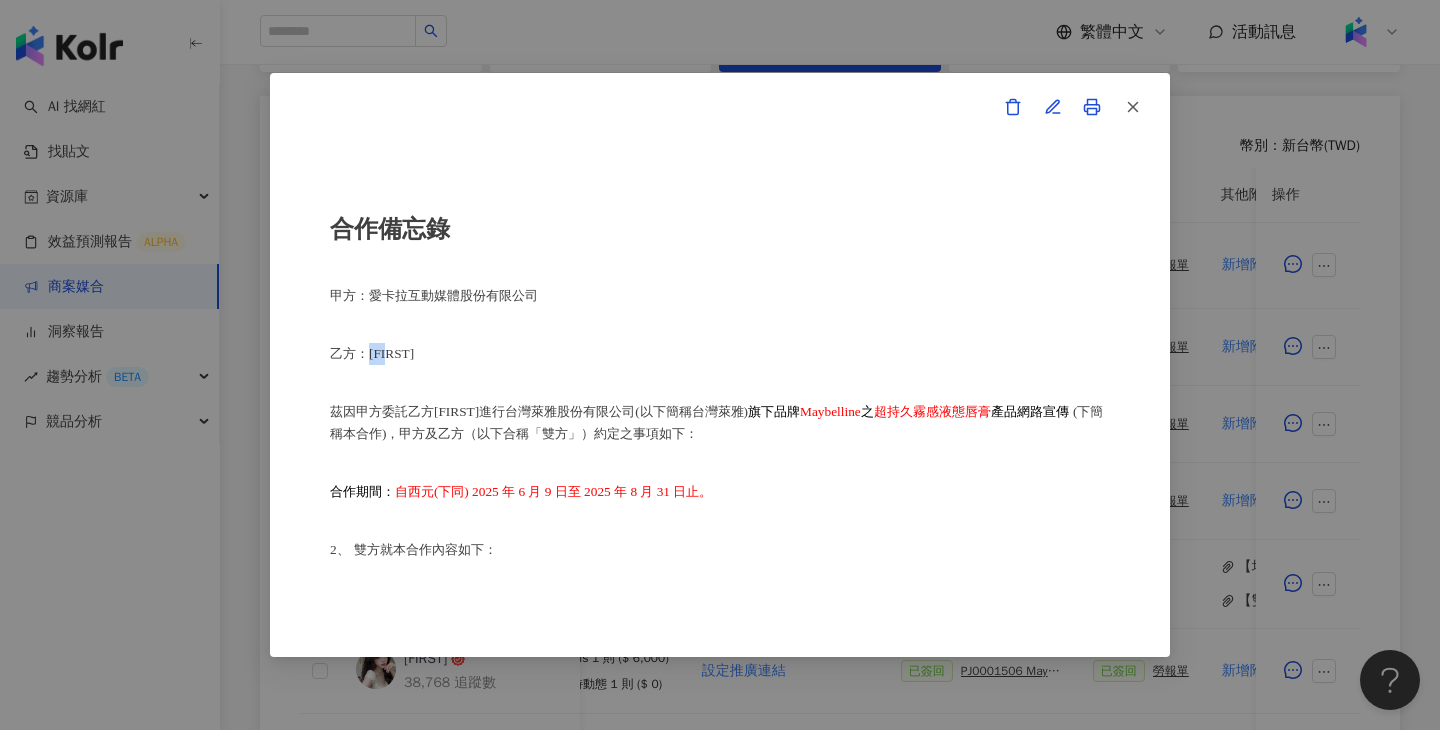 drag, startPoint x: 410, startPoint y: 351, endPoint x: 370, endPoint y: 351, distance: 40 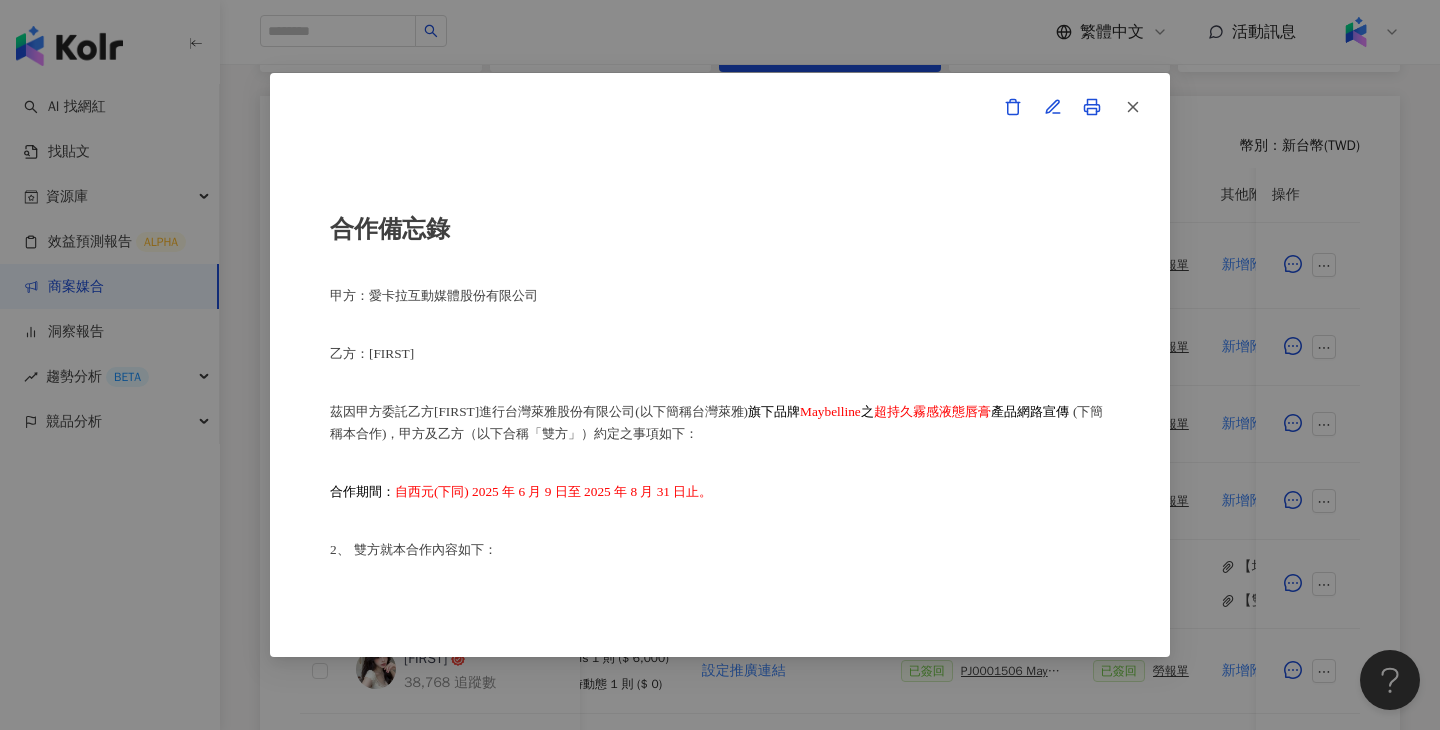 click on "合作備忘錄
甲方：愛卡拉互動媒體股份有限公司
乙方：[FIRST]
茲因甲方委託乙方[FIRST]進行台灣萊雅股份有限公司(以下簡稱台灣萊雅) 旗下品牌 Maybelline 之 超持久霧感液態唇膏 產品網路宣傳   (下簡稱本合作)，甲方及乙方（以下合稱「雙方」）約定之事項如下：
1、   合作期間： 自西元(下同)  2025  年 6 月 9 日至 2025 年 8 月 31 日止。
2、   雙方就本合作內容如下：
（1）   乙方承諾提供本服務內容如下：
乙方應於  2025年 6 月 13 日至 2025 年 7 月 31 日間 或於甲方所指定之時間   ，完成台灣萊雅品牌產品之圖文撰寫或影音拍攝(以下簡稱貼文)，並公開發布至乙方下列之社群媒體進行網路推廣宣傳：
乙方須於甲方所要求之截稿時間之前完成相關貼文。
乙方應持續將該貼文公開並保留於乙方之 Threads 平台至少 6個月" at bounding box center [720, 365] 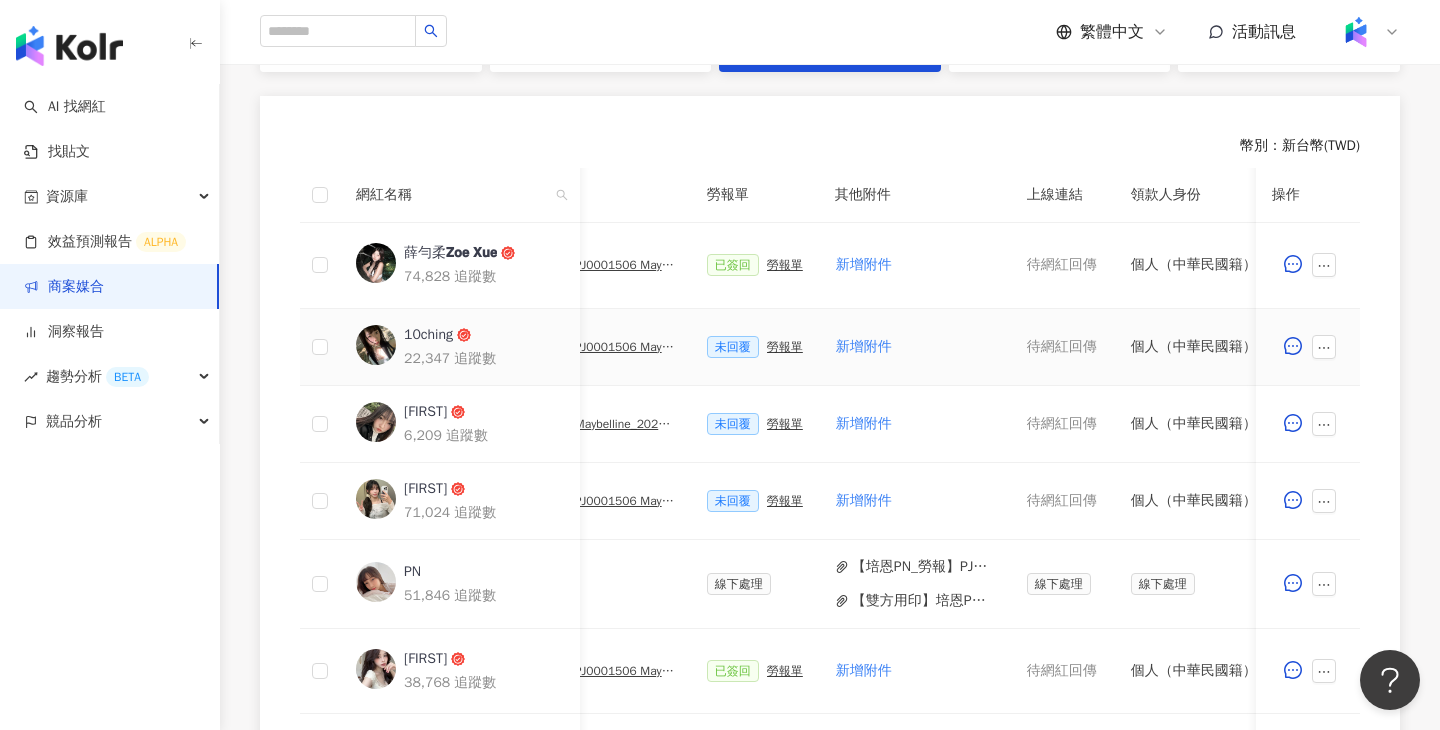scroll, scrollTop: 0, scrollLeft: 405, axis: horizontal 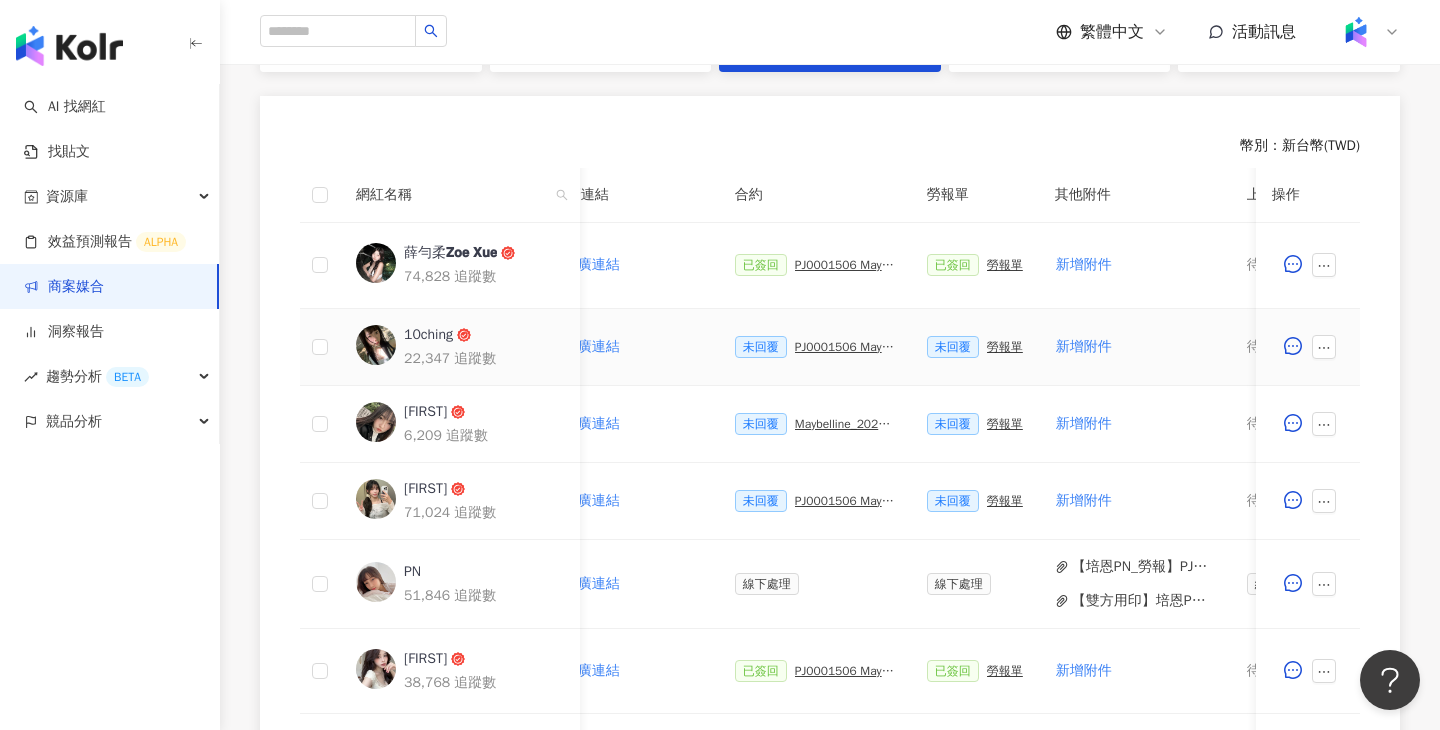 click on "PJ0001506 Maybelline_202506_超持久水光鎖吻唇釉新色_萊雅合作備忘錄" at bounding box center [845, 347] 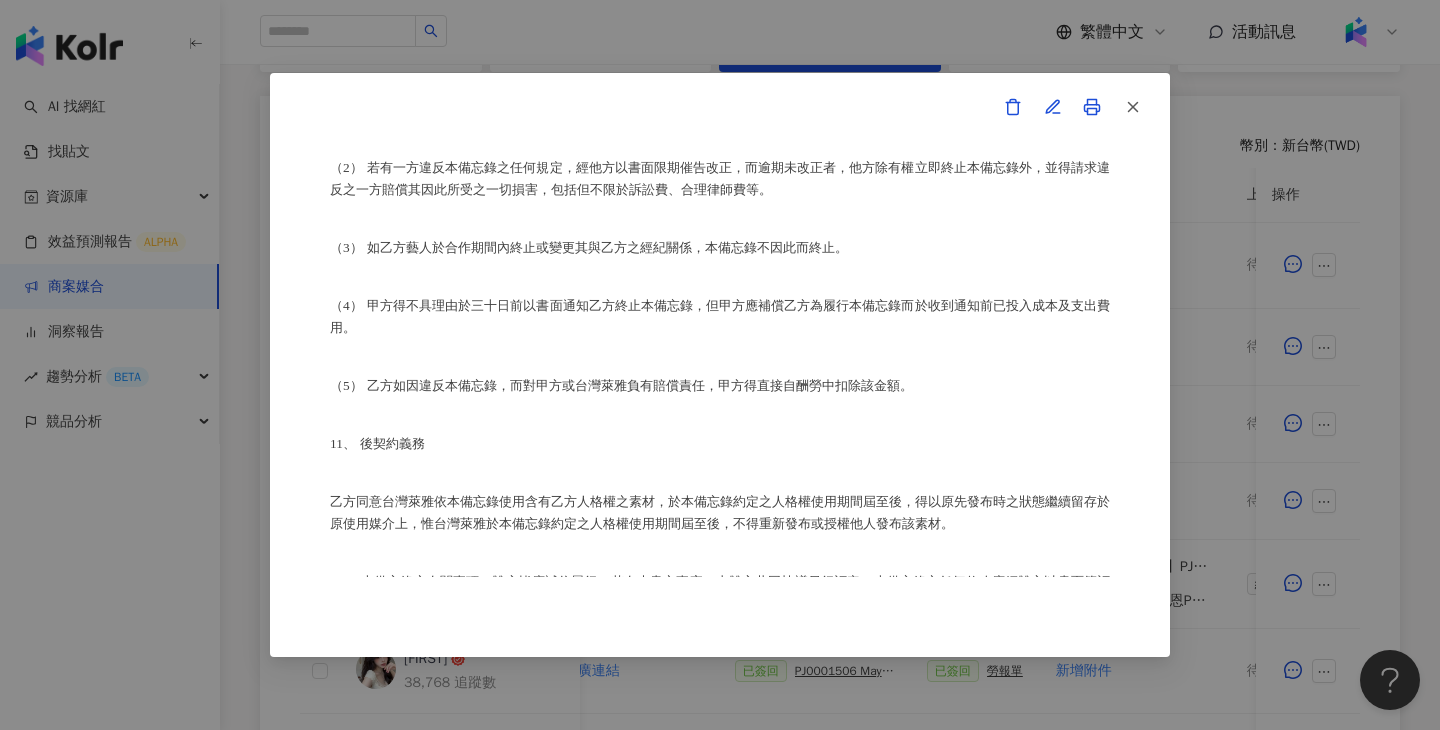 scroll, scrollTop: 4144, scrollLeft: 0, axis: vertical 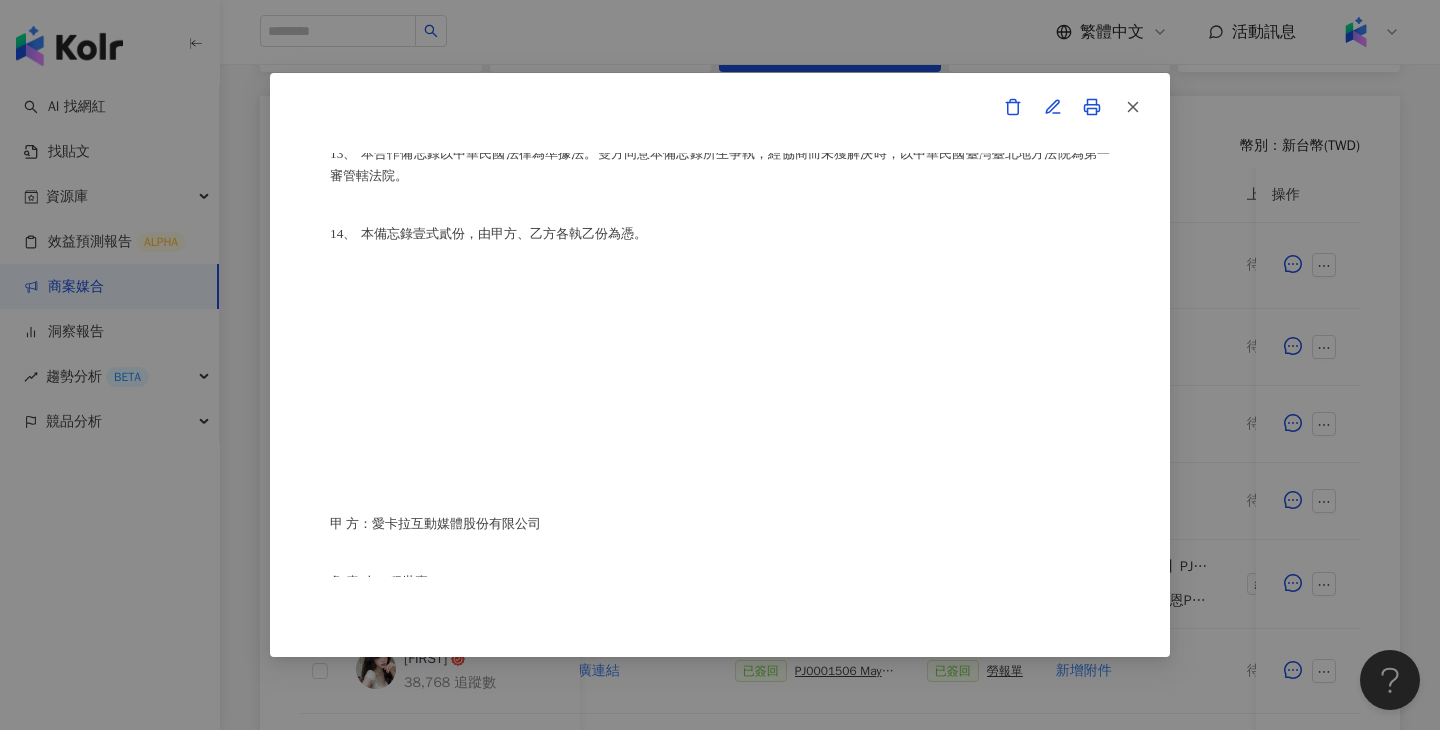 click on "本合作備忘錄以中華民國法律為準據法。雙方同意本備忘錄所生爭執，經協商而未獲解決時，以中華民國臺灣臺北地方法院為第一審管轄法院。" at bounding box center [720, 164] 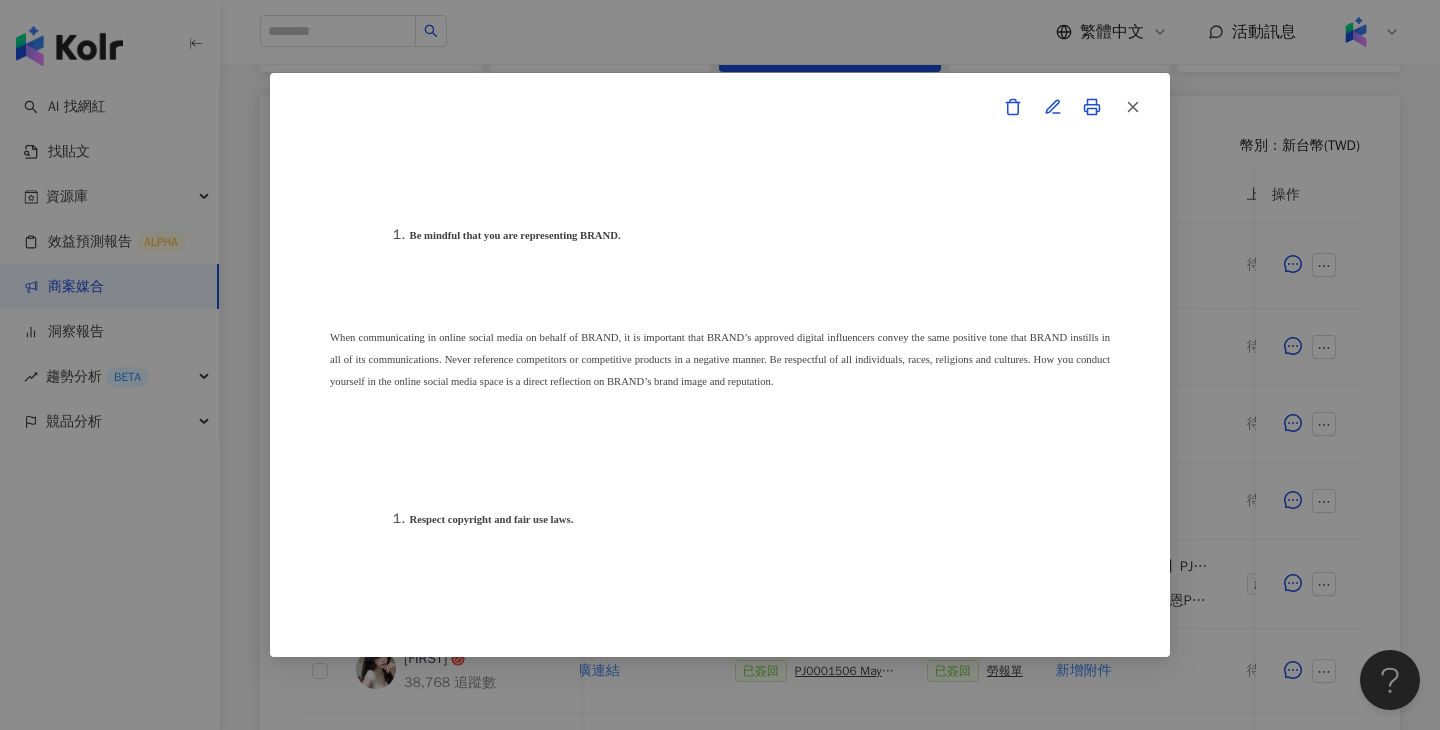 scroll, scrollTop: 27519, scrollLeft: 0, axis: vertical 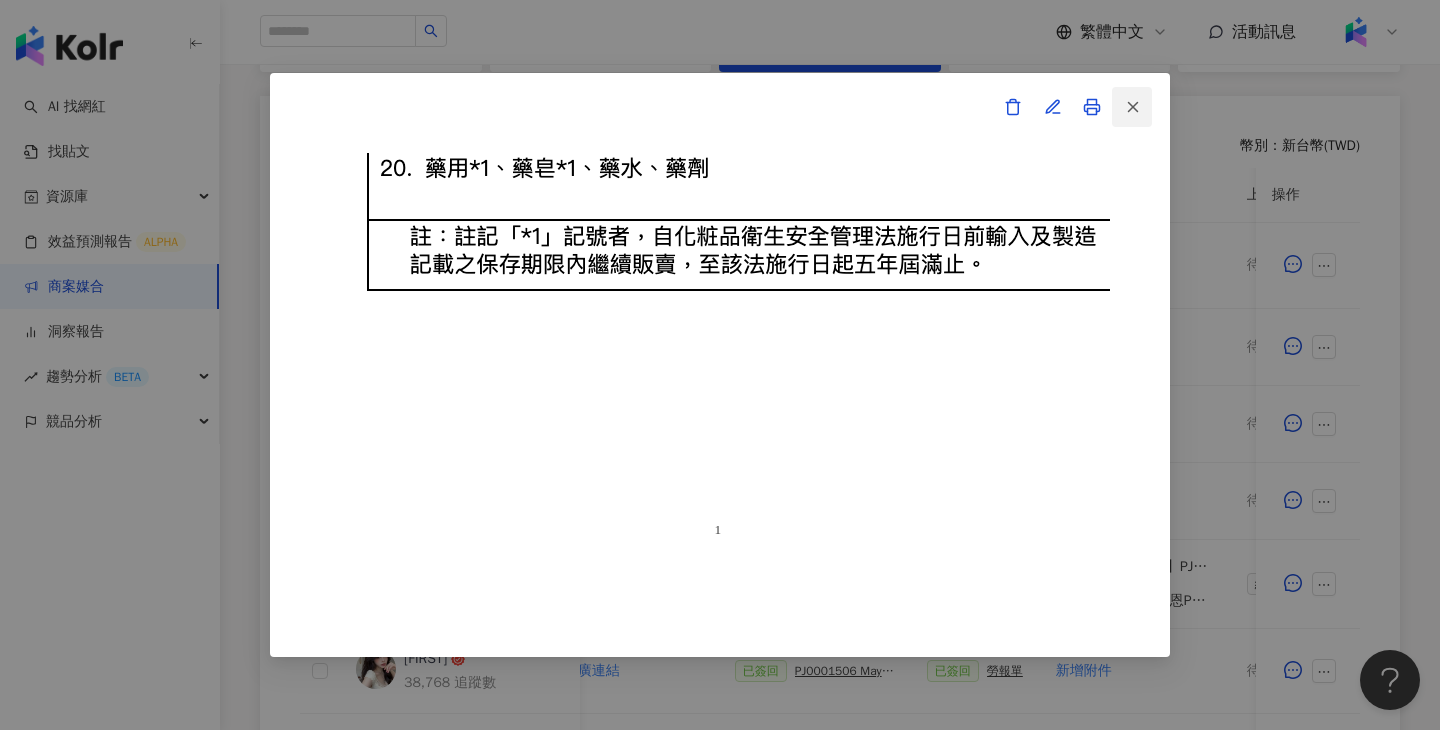 click 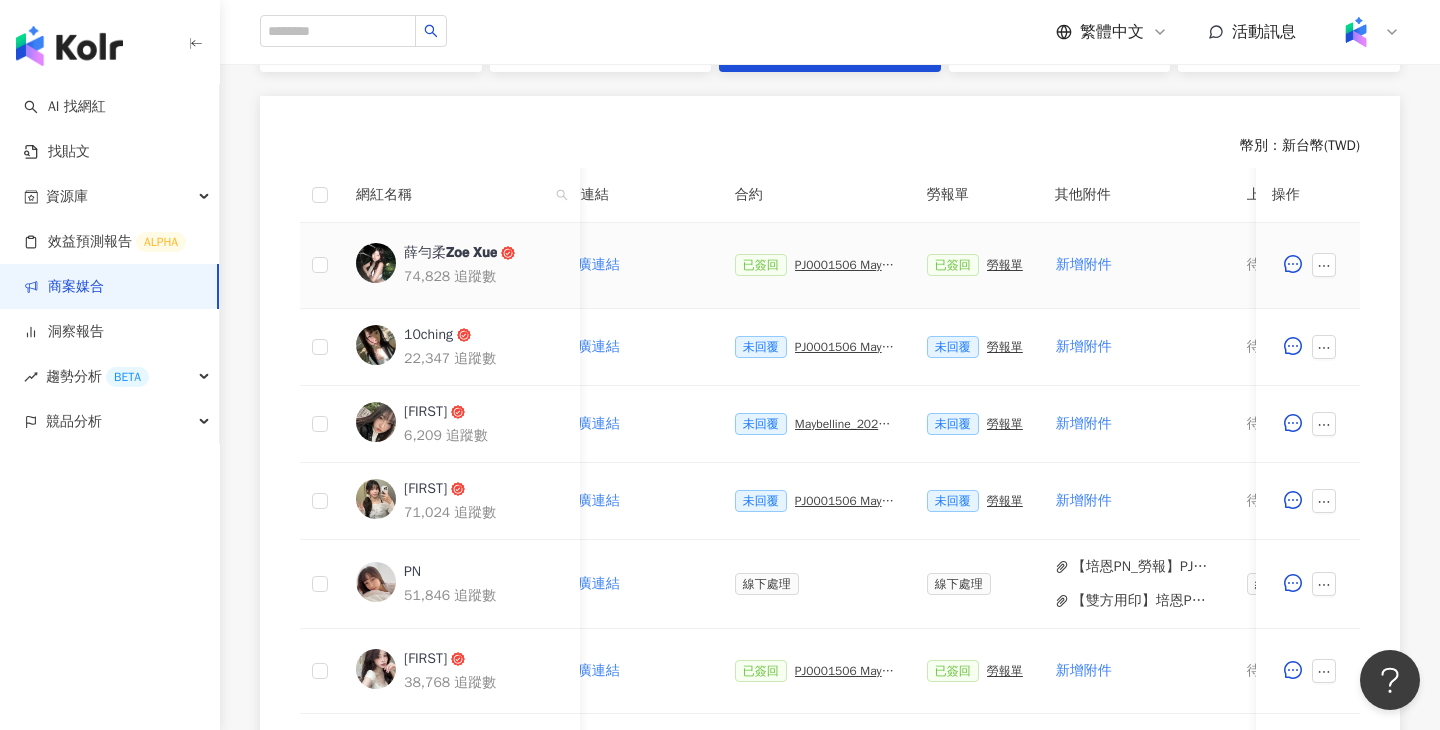 click on "新增附件" at bounding box center (1135, 266) 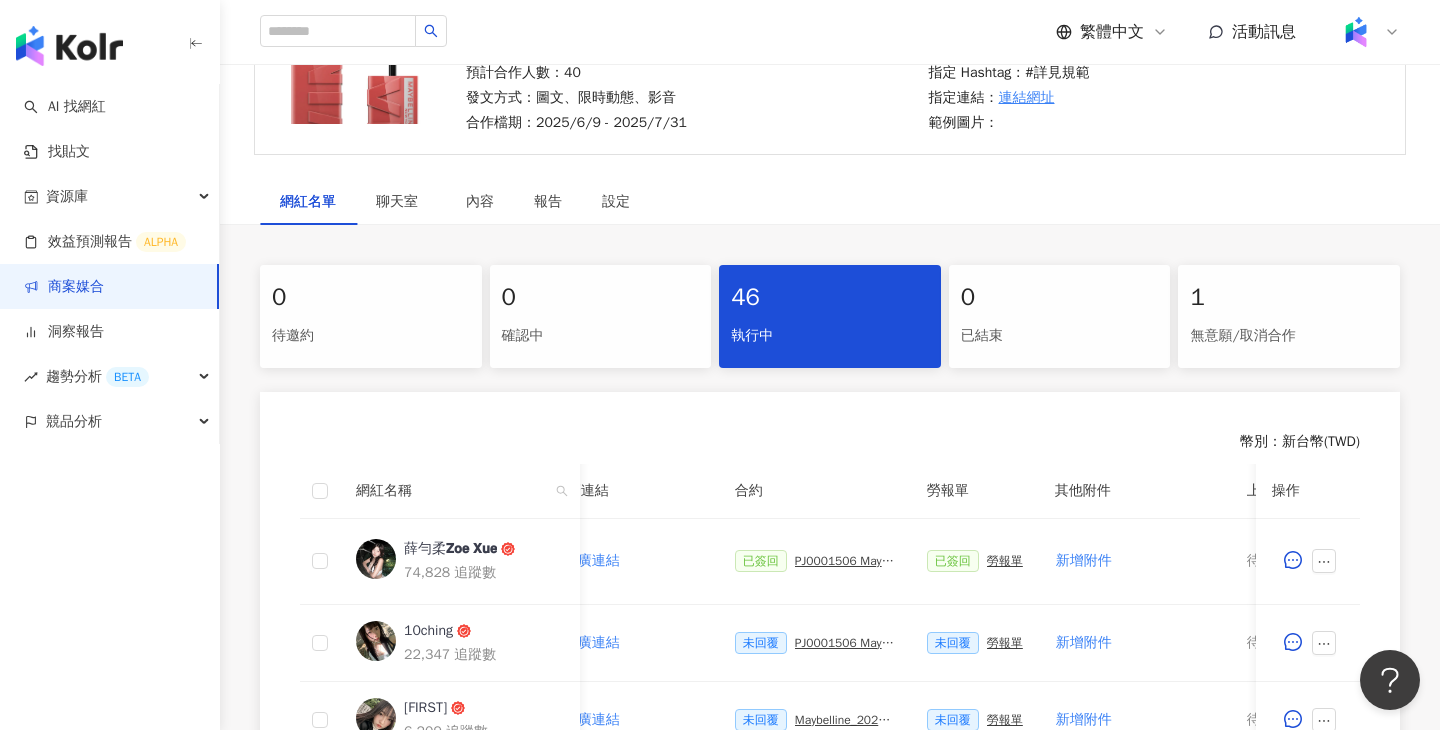 scroll, scrollTop: 214, scrollLeft: 0, axis: vertical 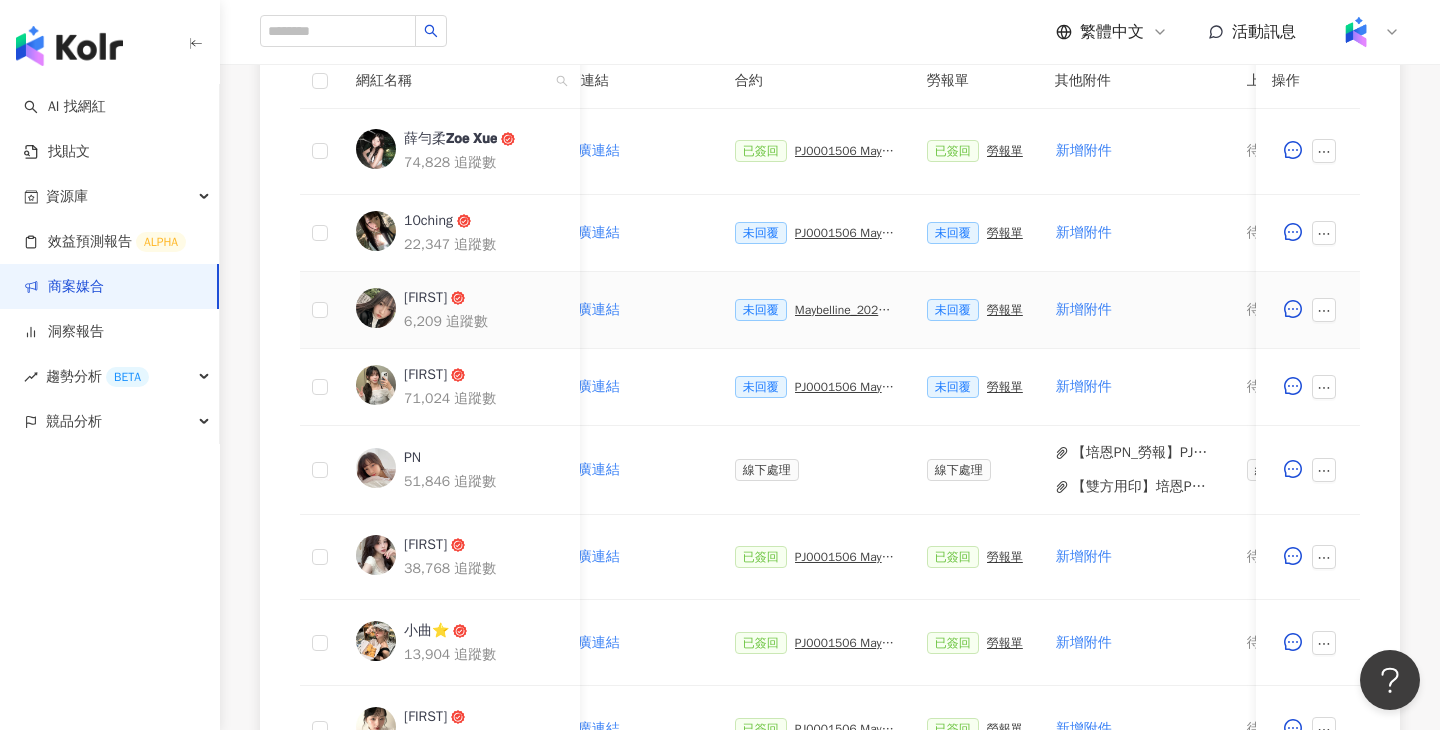 click on "勞報單" at bounding box center (1005, 310) 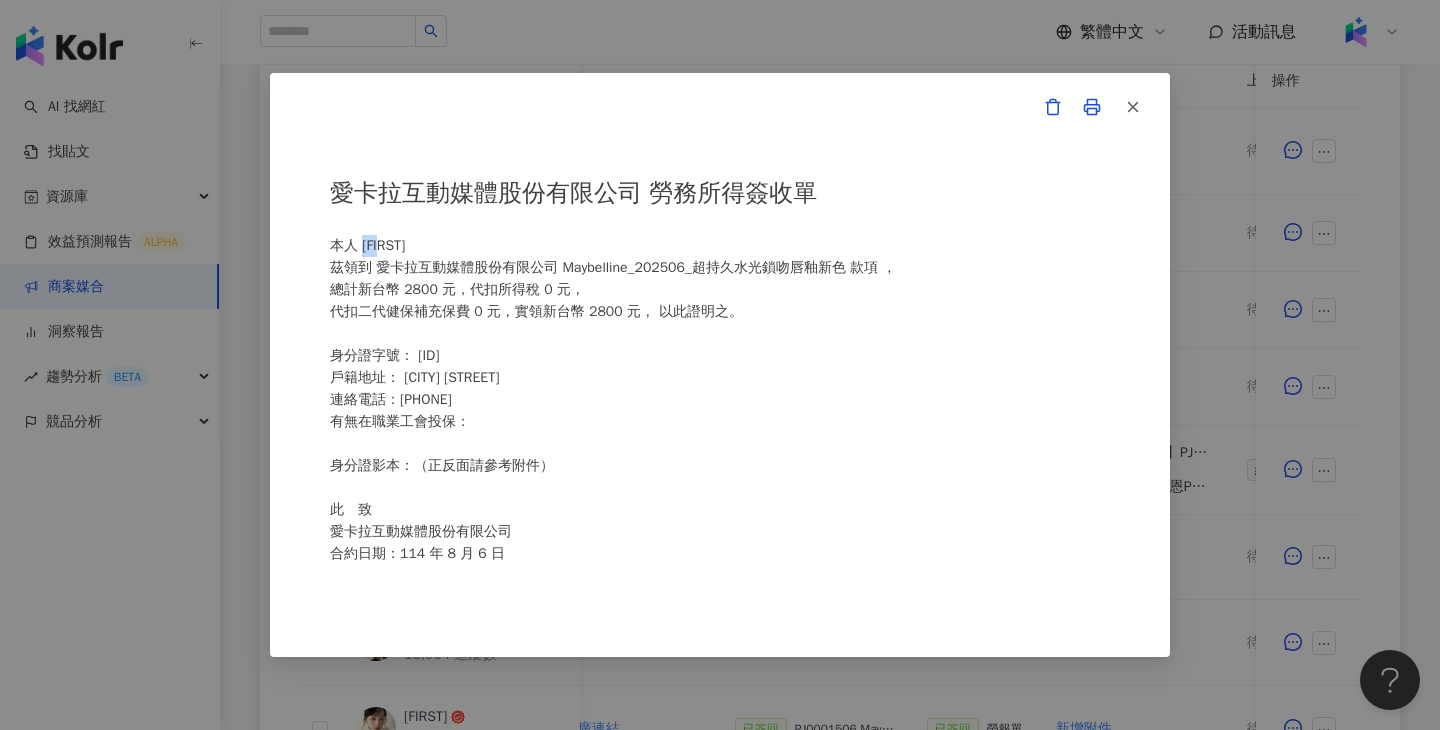drag, startPoint x: 427, startPoint y: 247, endPoint x: 361, endPoint y: 246, distance: 66.007576 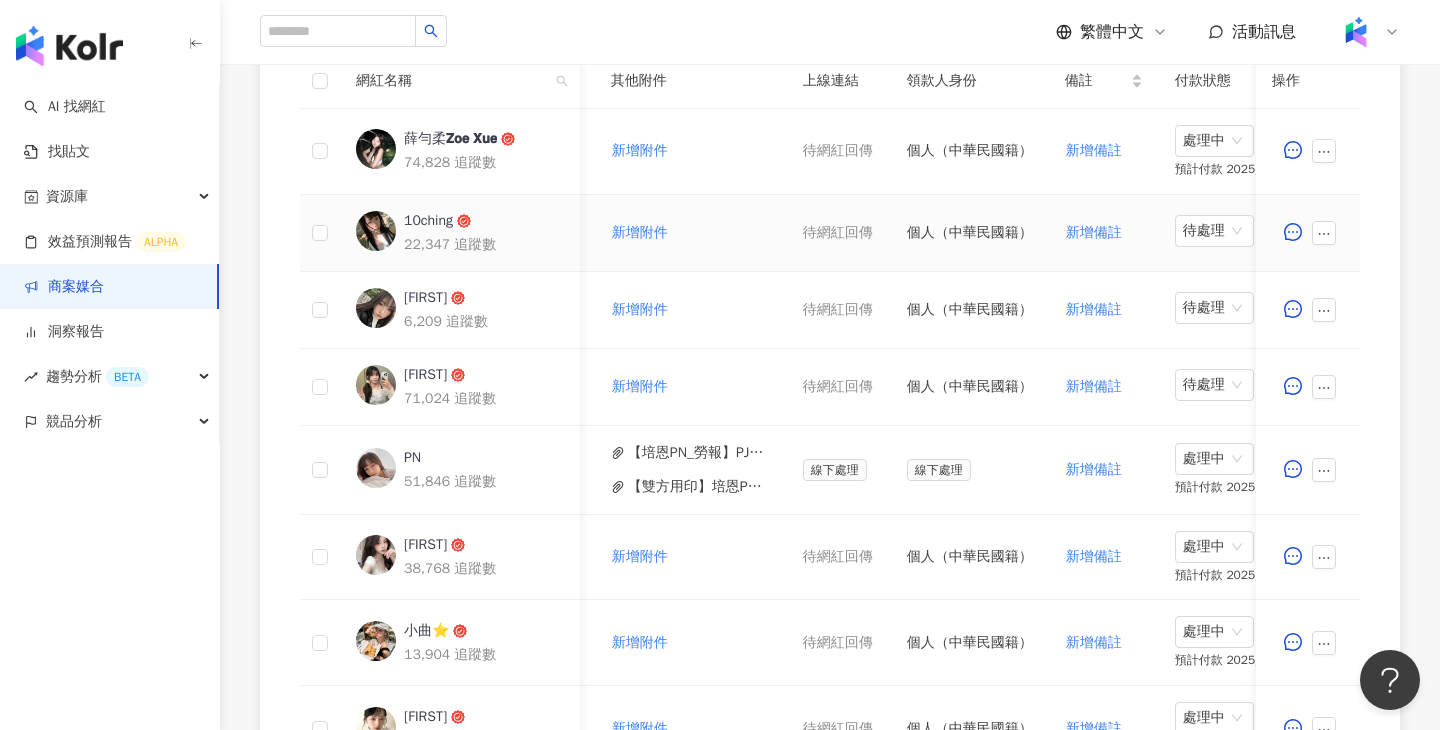 scroll, scrollTop: 0, scrollLeft: 959, axis: horizontal 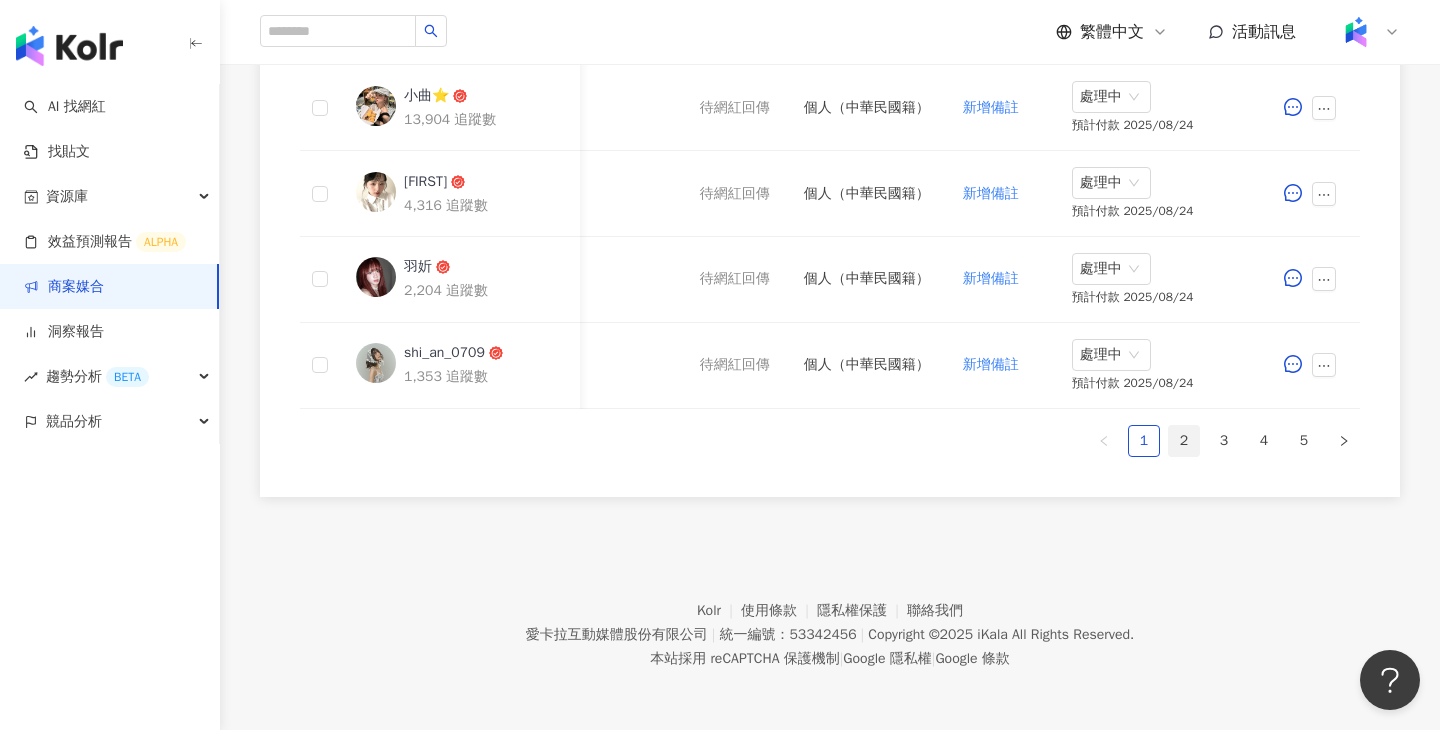 click on "2" at bounding box center (1184, 441) 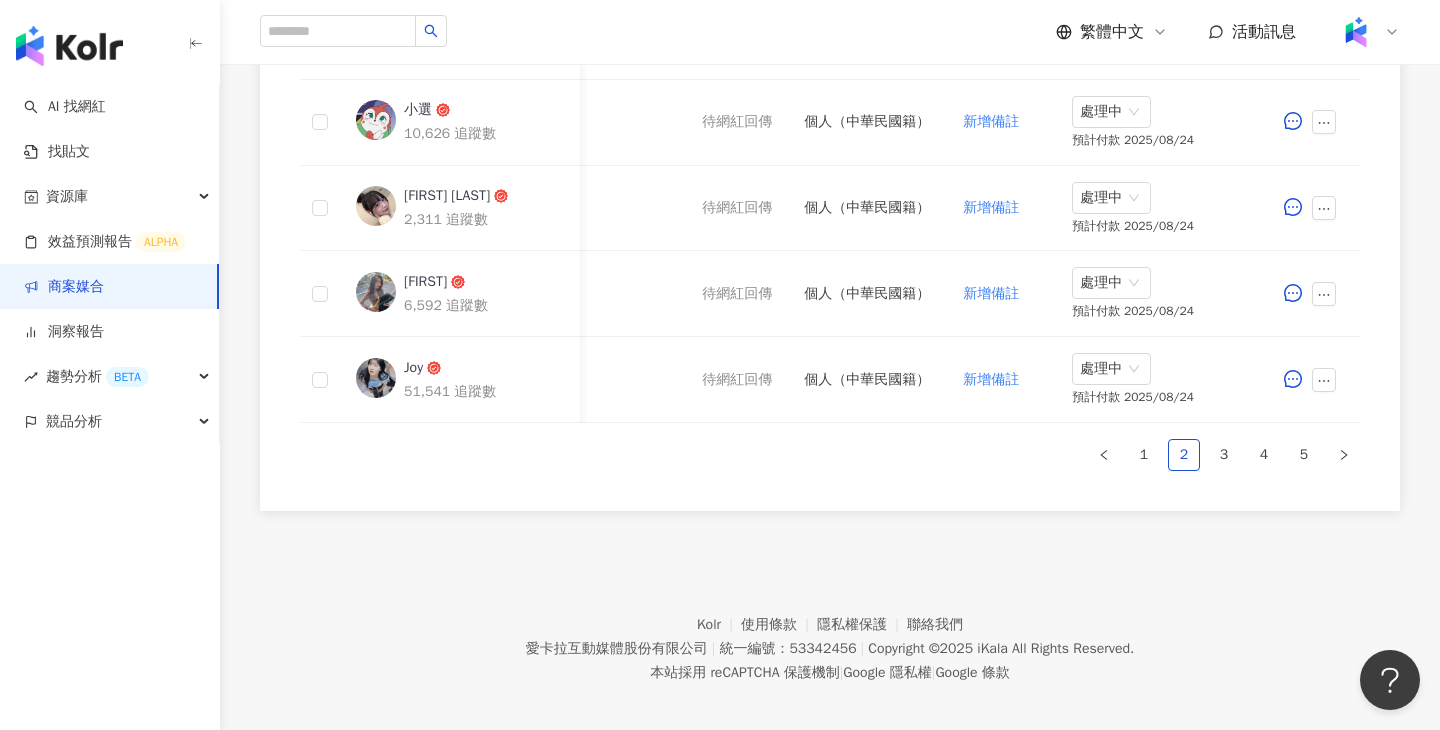 scroll, scrollTop: 0, scrollLeft: 939, axis: horizontal 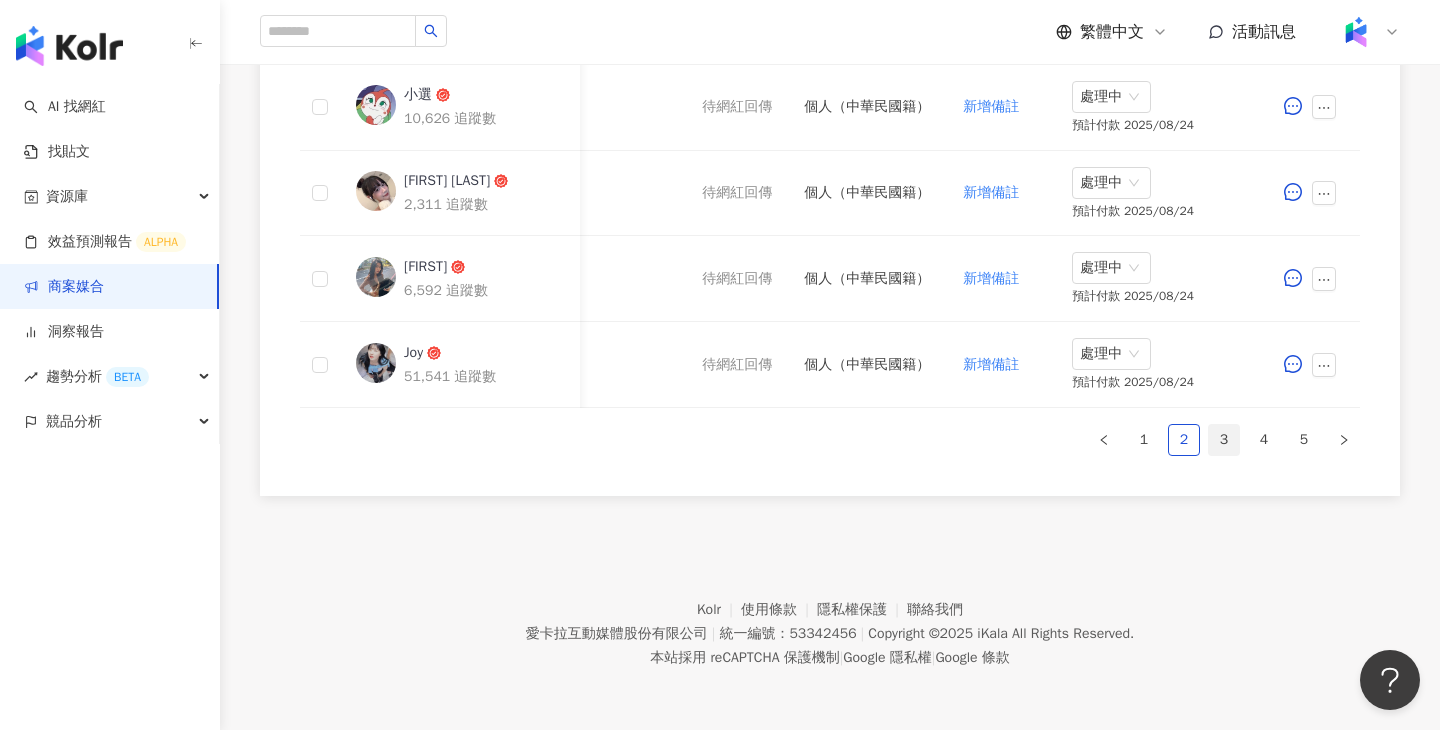 click on "3" at bounding box center (1224, 440) 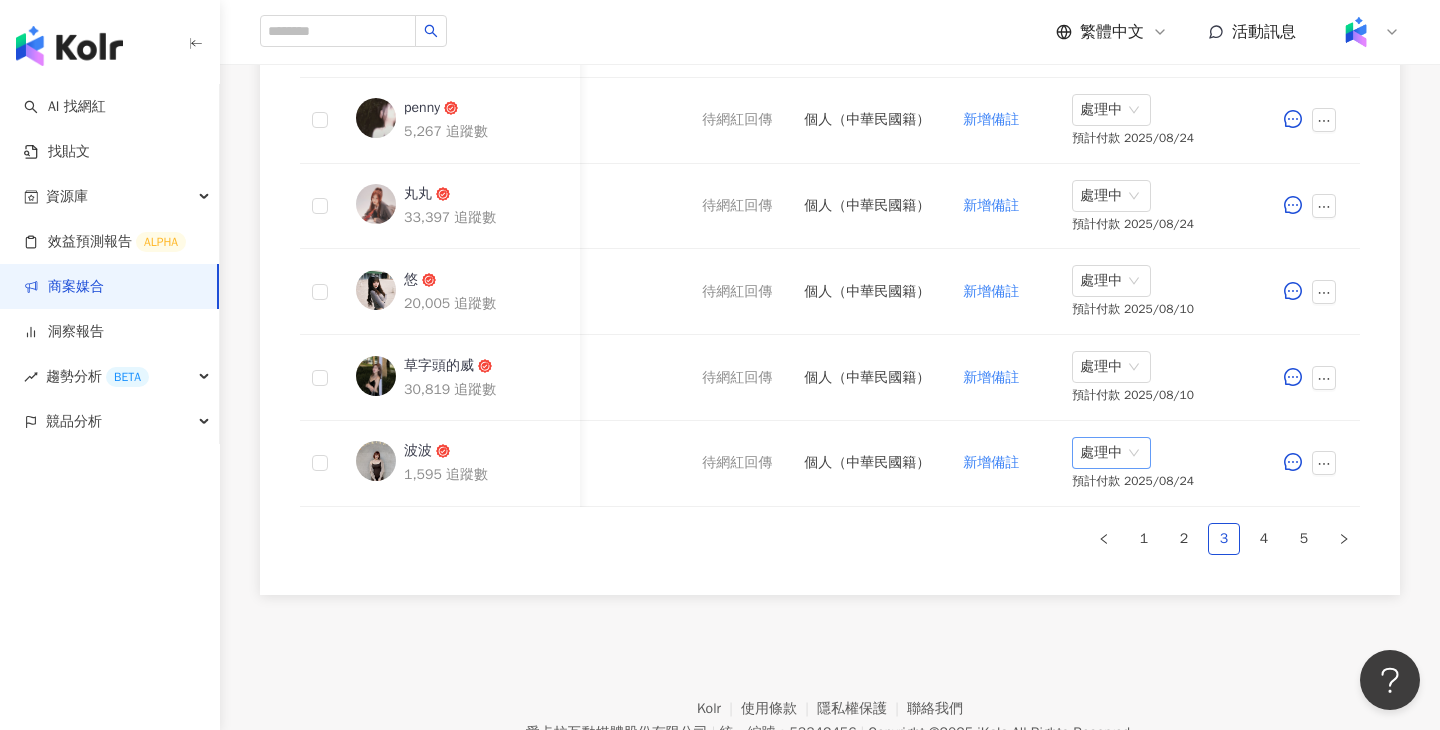 scroll, scrollTop: 1192, scrollLeft: 0, axis: vertical 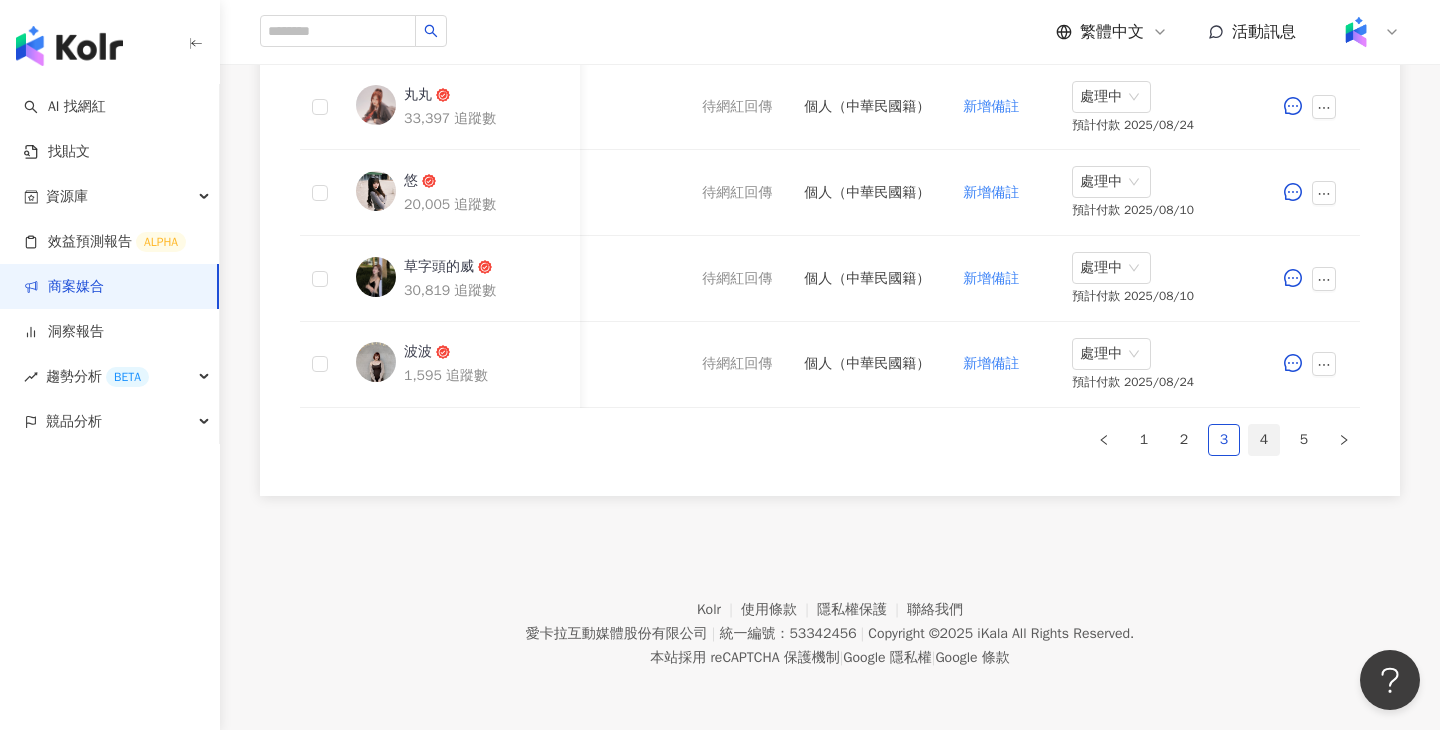 click on "4" at bounding box center [1264, 440] 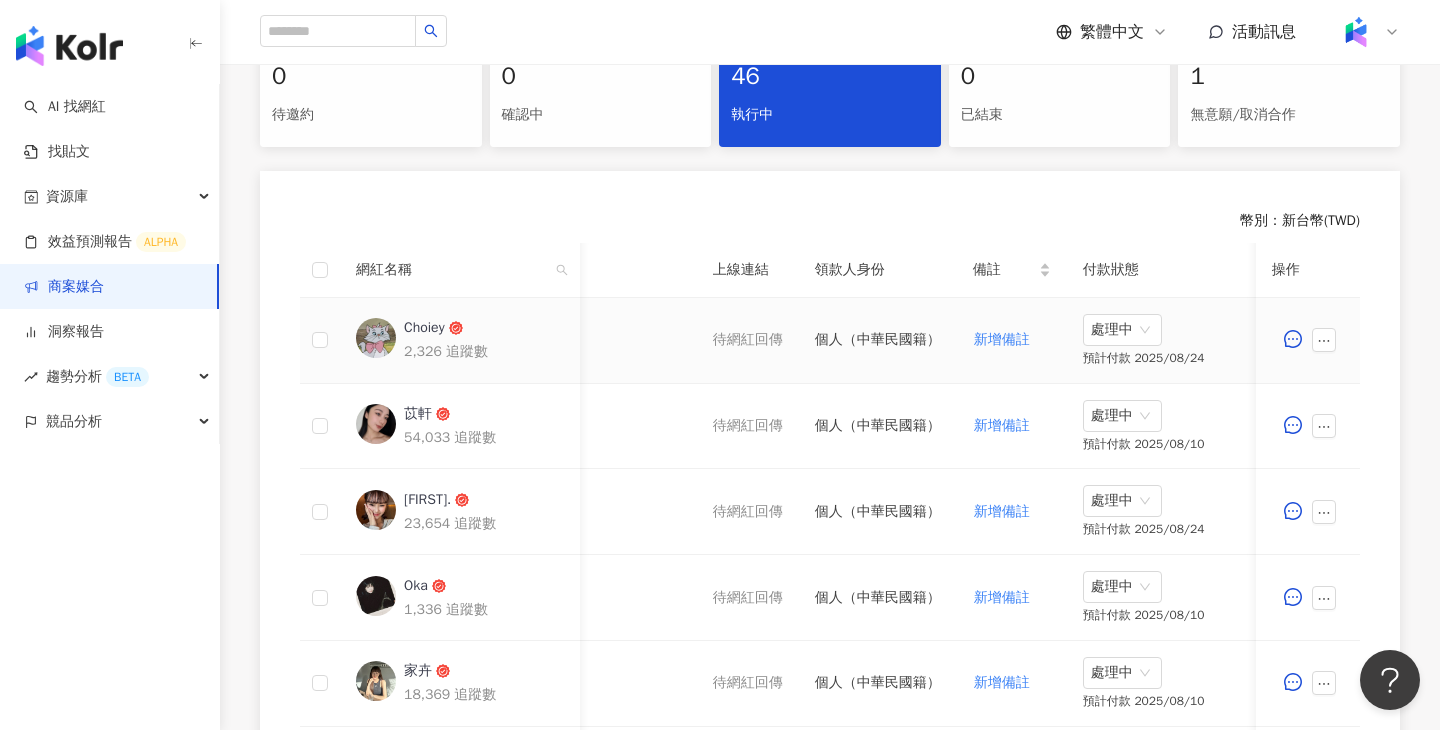 scroll, scrollTop: 1192, scrollLeft: 0, axis: vertical 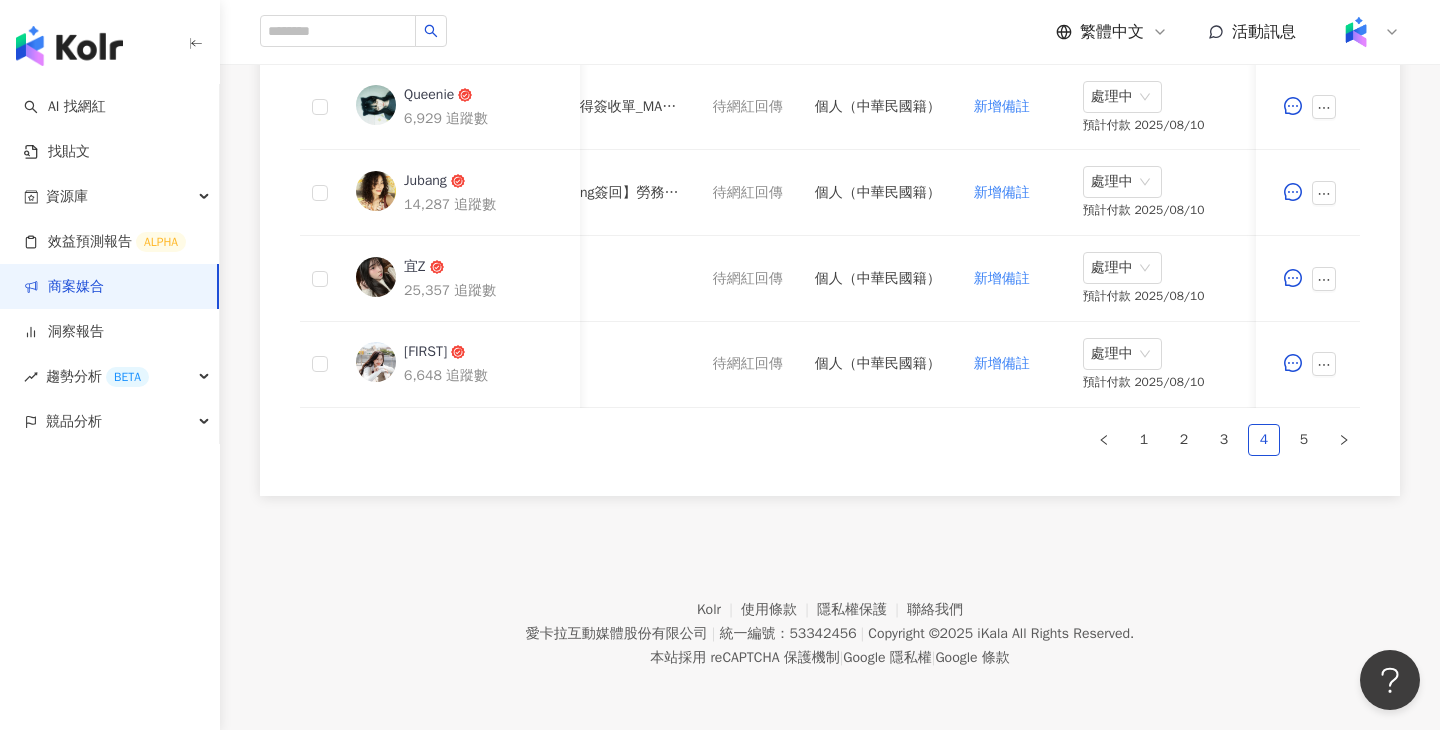 click on "網紅名稱 合作總酬勞 (含稅) 合作項目 推廣連結 合約 勞報單 其他附件 上線連結 領款人身份 備註 付款狀態 操作                           [FIRST] 2,326 追蹤數 $2,800 貼文 1 則 ($ 2,800) 設定推廣連結 已簽回 Maybelline_202506_超持久水光鎖吻唇釉新色_萊雅合作備忘錄 已簽回 勞報單 新增附件 待網紅回傳 個人（中華民國籍） 新增備註 處理中 預計付款 2025/08/24 [FIRST] 54,033 追蹤數 $5,000 貼文 1 則 ($ 5,000) 限時動態 1 則 ($ 0) 設定推廣連結 已簽回 PJ0001506 Maybelline_202506_超持久水光鎖吻唇釉新色_萊雅備忘錄 已簽回 勞報單 新增附件 待網紅回傳 個人（中華民國籍） 新增備註 處理中 預計付款 2025/08/10 [FIRST] 23,654 追蹤數 $2,800 貼文 1 則 ($ 2,800) 設定推廣連結 已簽回 Maybelline_202506_超持久水光鎖吻唇釉新色_萊雅合作備忘錄 已簽回 勞報單 新增附件 待網紅回傳 個人（中華民國籍） 處理中" at bounding box center [830, -17] 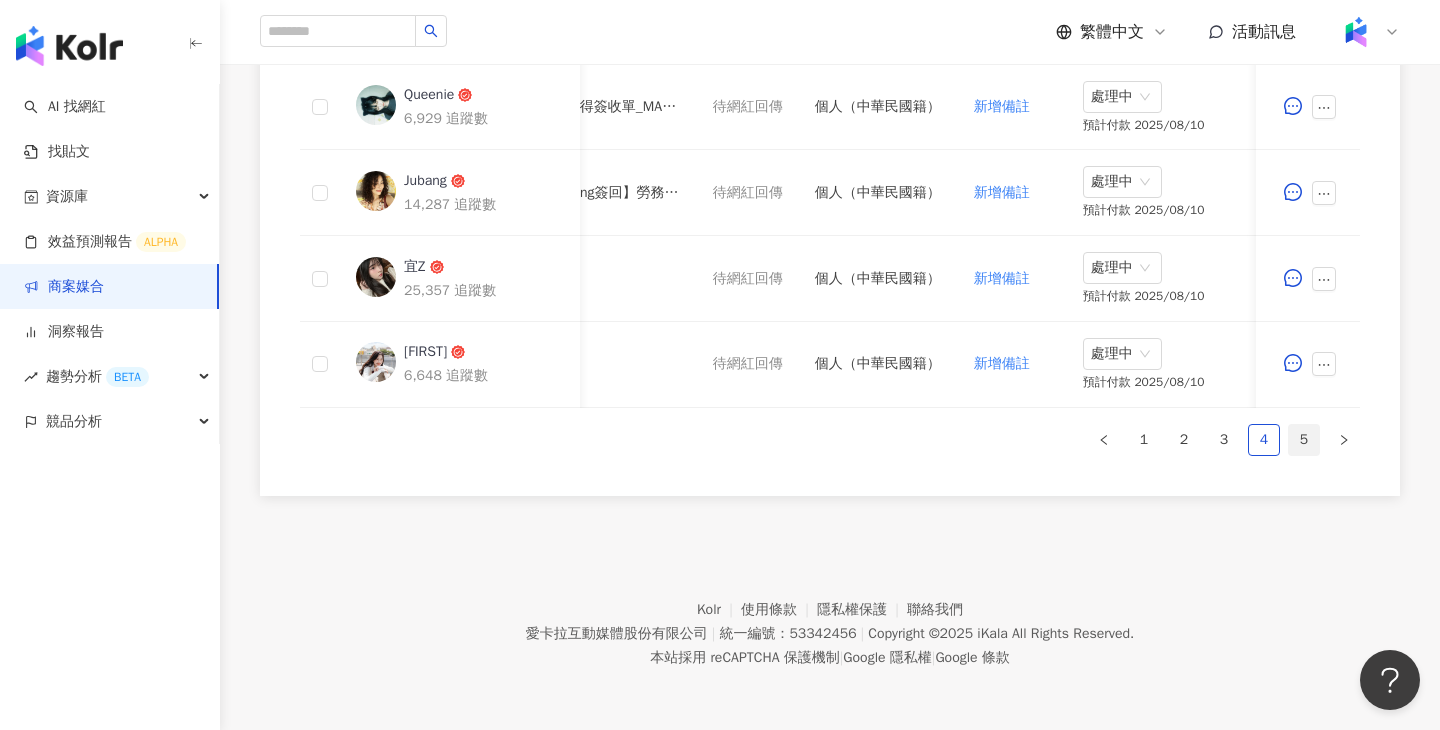 click on "5" at bounding box center (1304, 440) 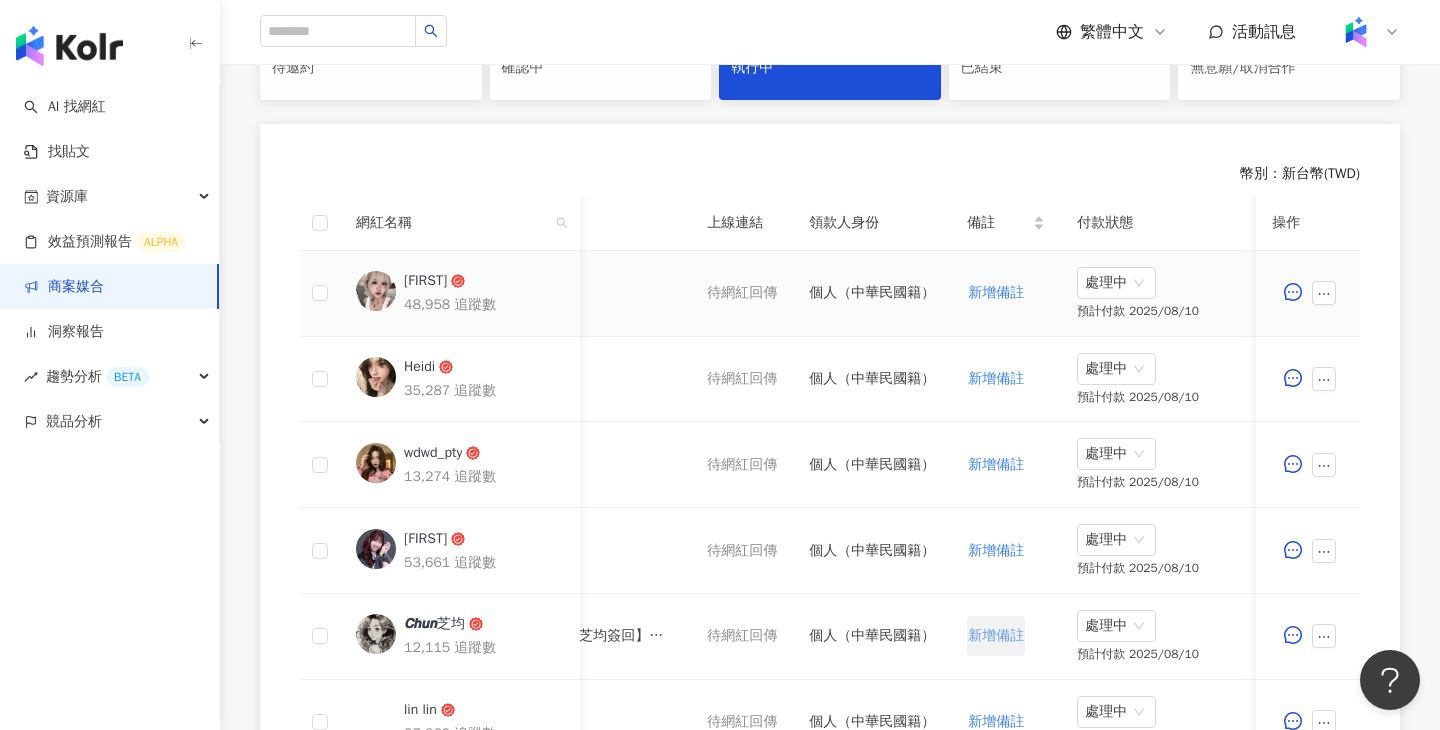 scroll, scrollTop: 848, scrollLeft: 0, axis: vertical 